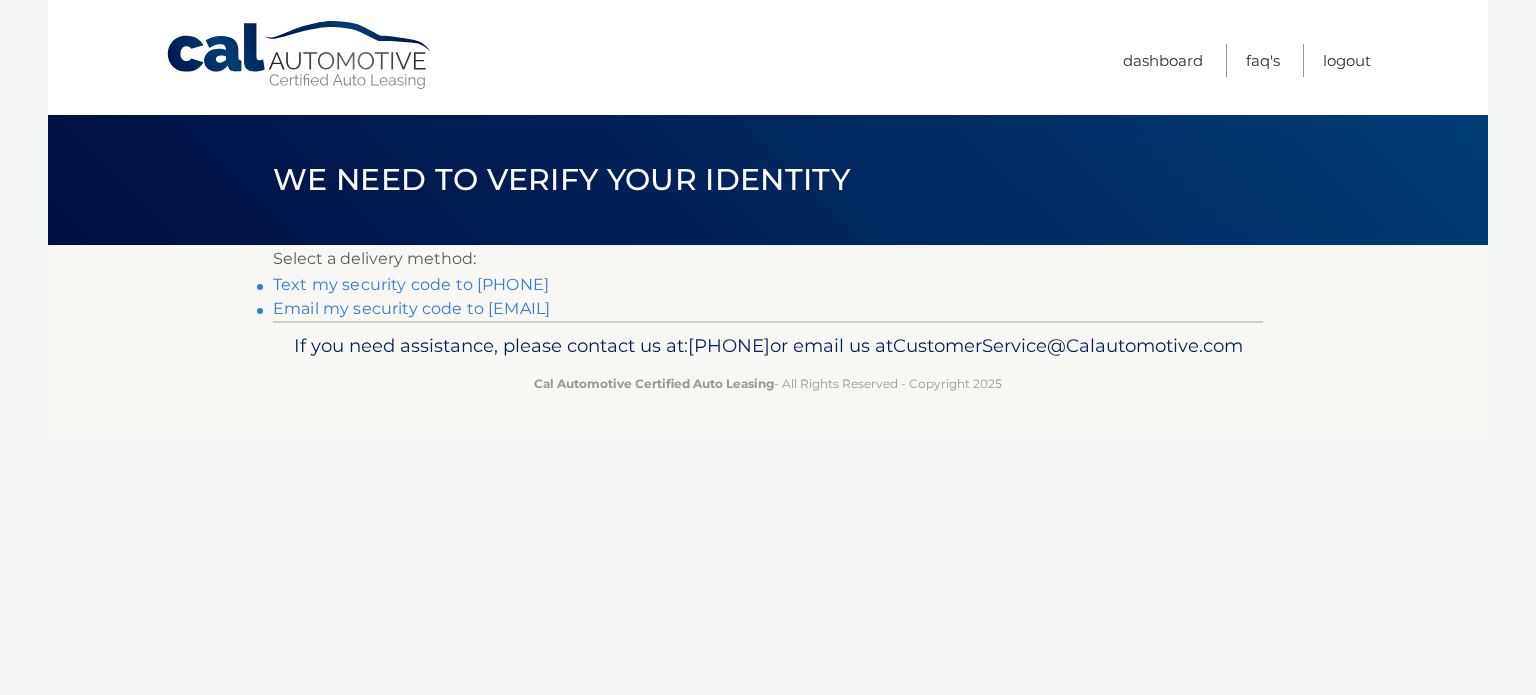 scroll, scrollTop: 0, scrollLeft: 0, axis: both 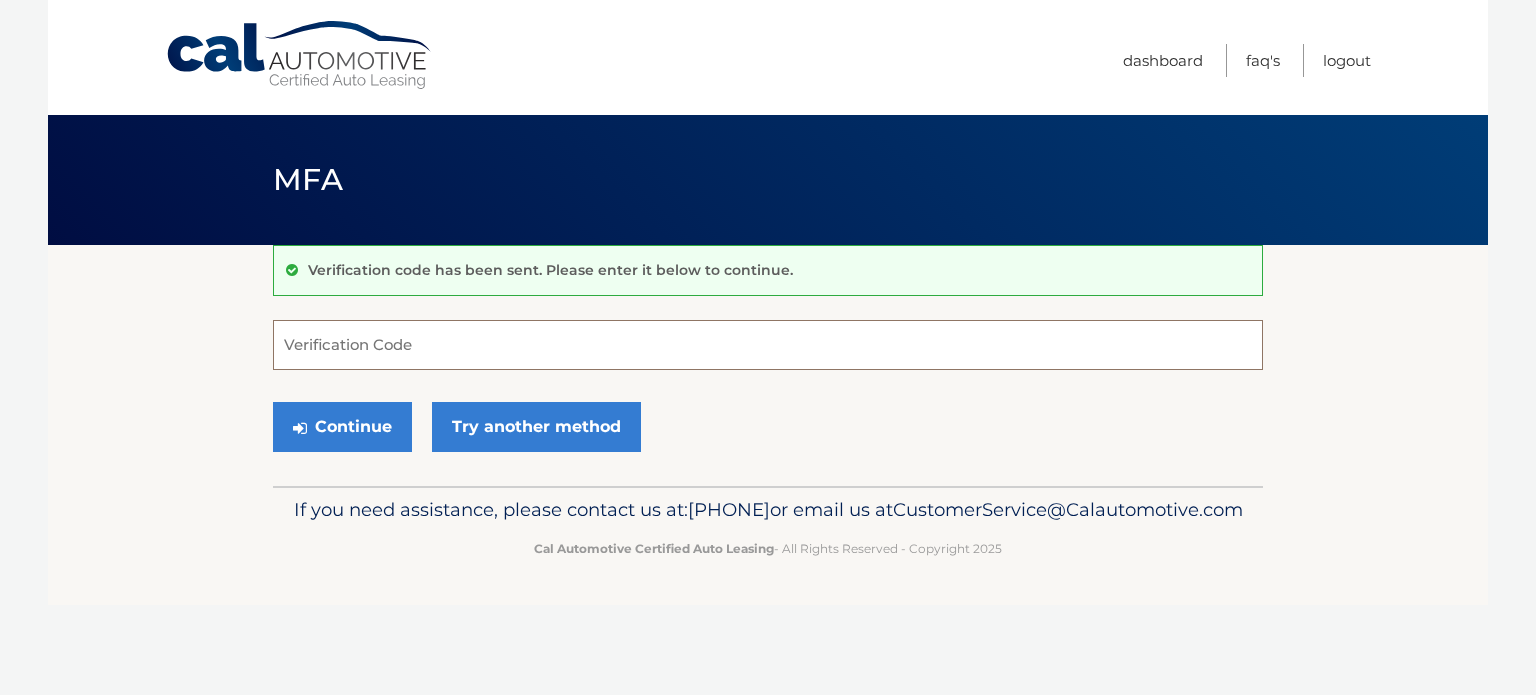 click on "Verification Code" at bounding box center [768, 345] 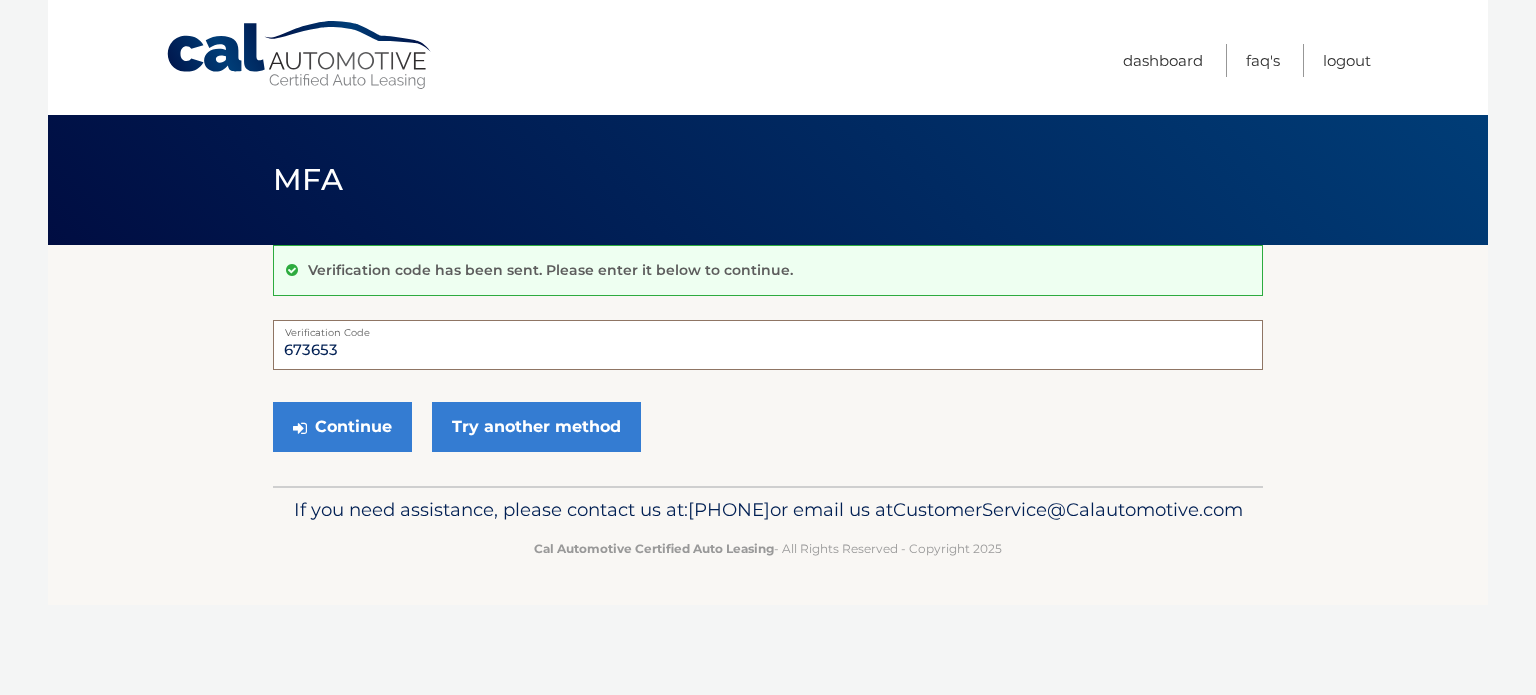 type on "673653" 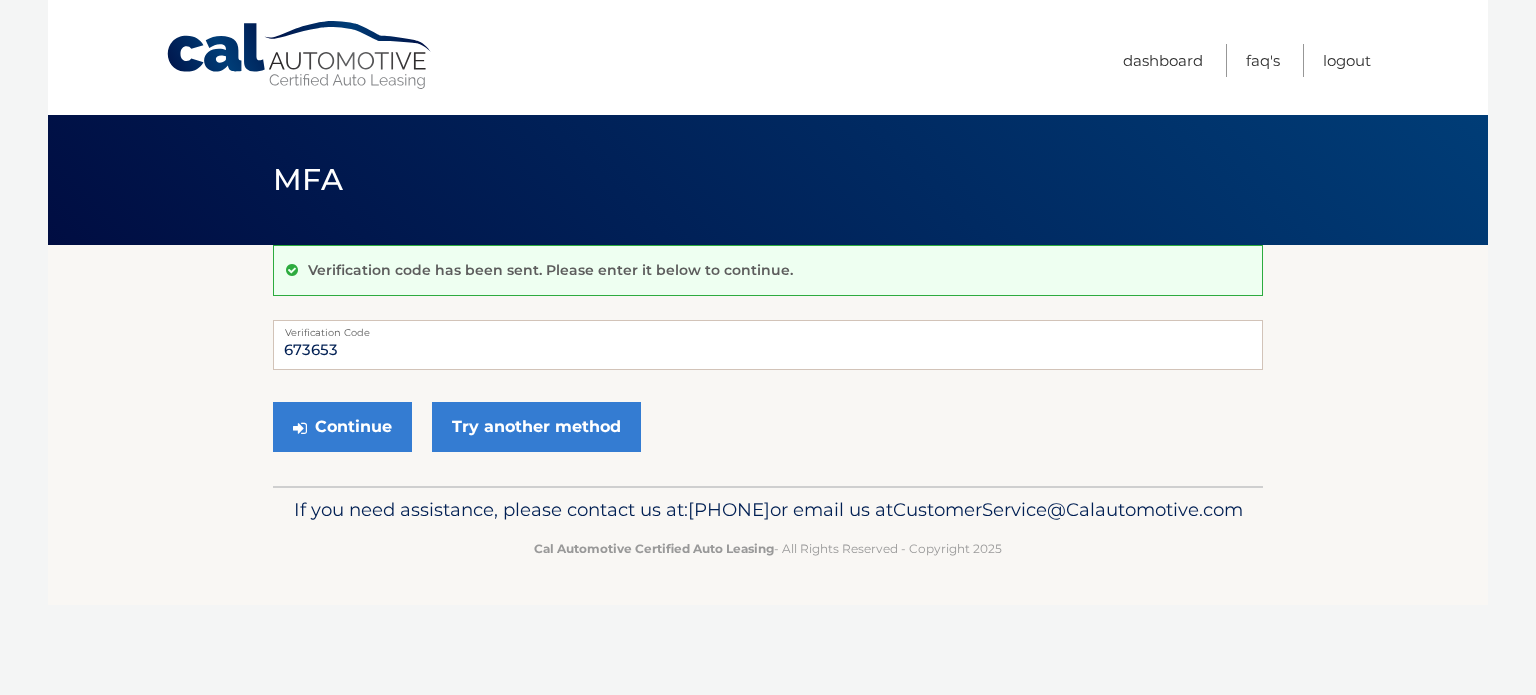 click on "Continue
Try another method" at bounding box center [768, 428] 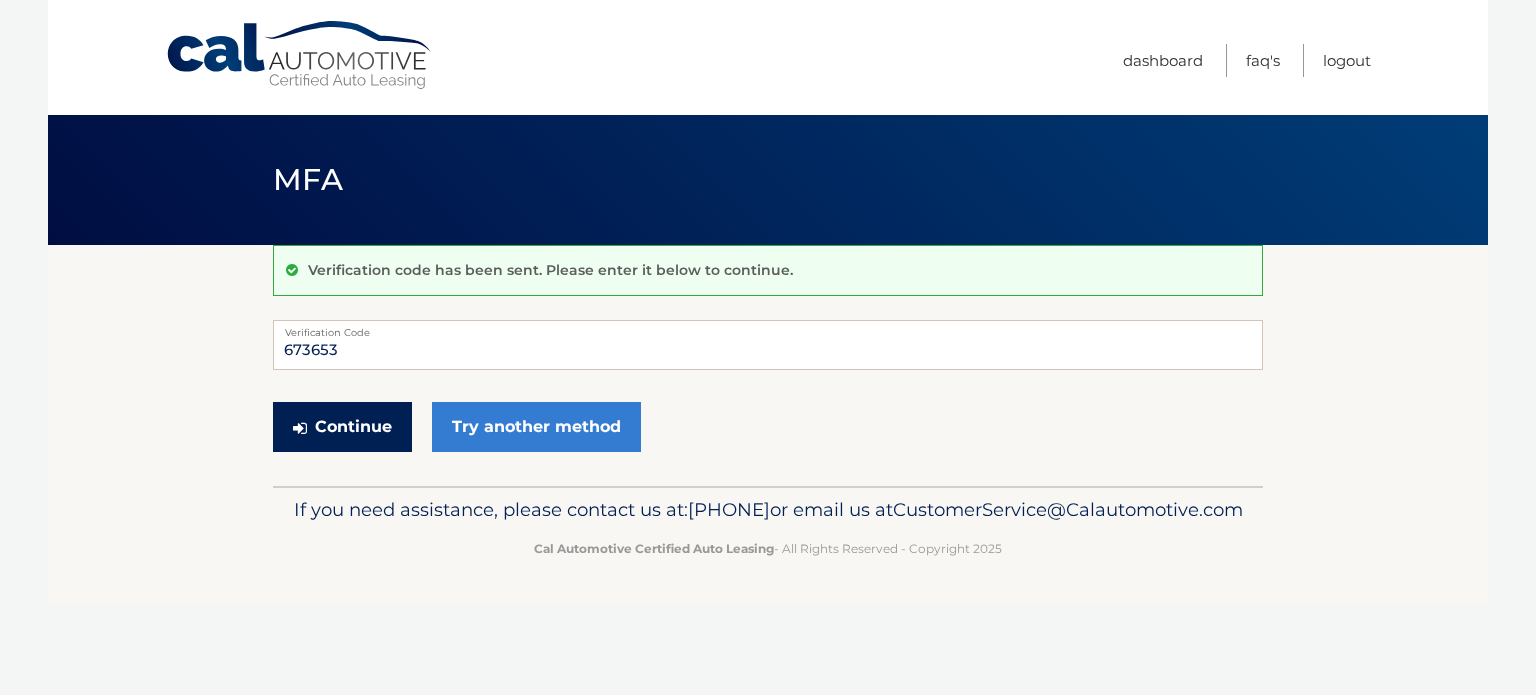 click on "Continue" at bounding box center (342, 427) 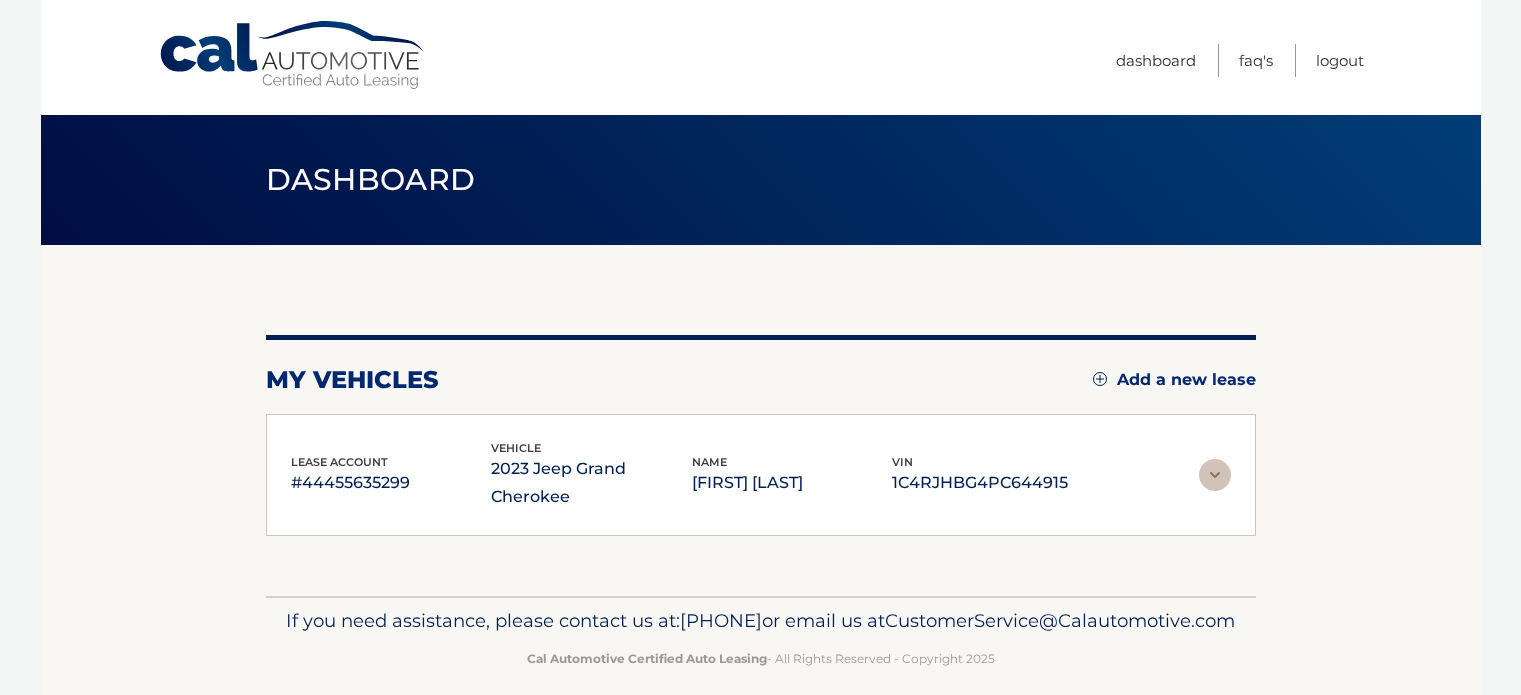 scroll, scrollTop: 0, scrollLeft: 0, axis: both 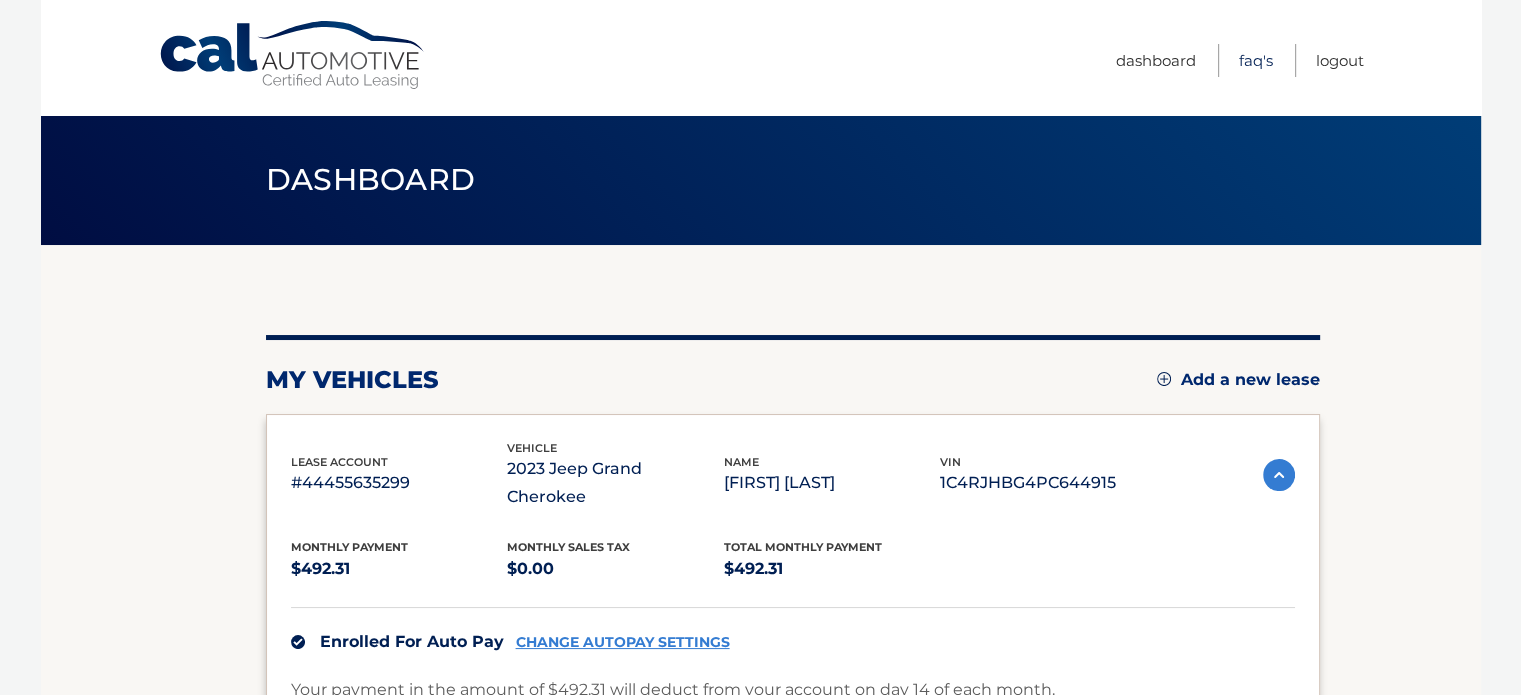 click on "FAQ's" at bounding box center (1256, 60) 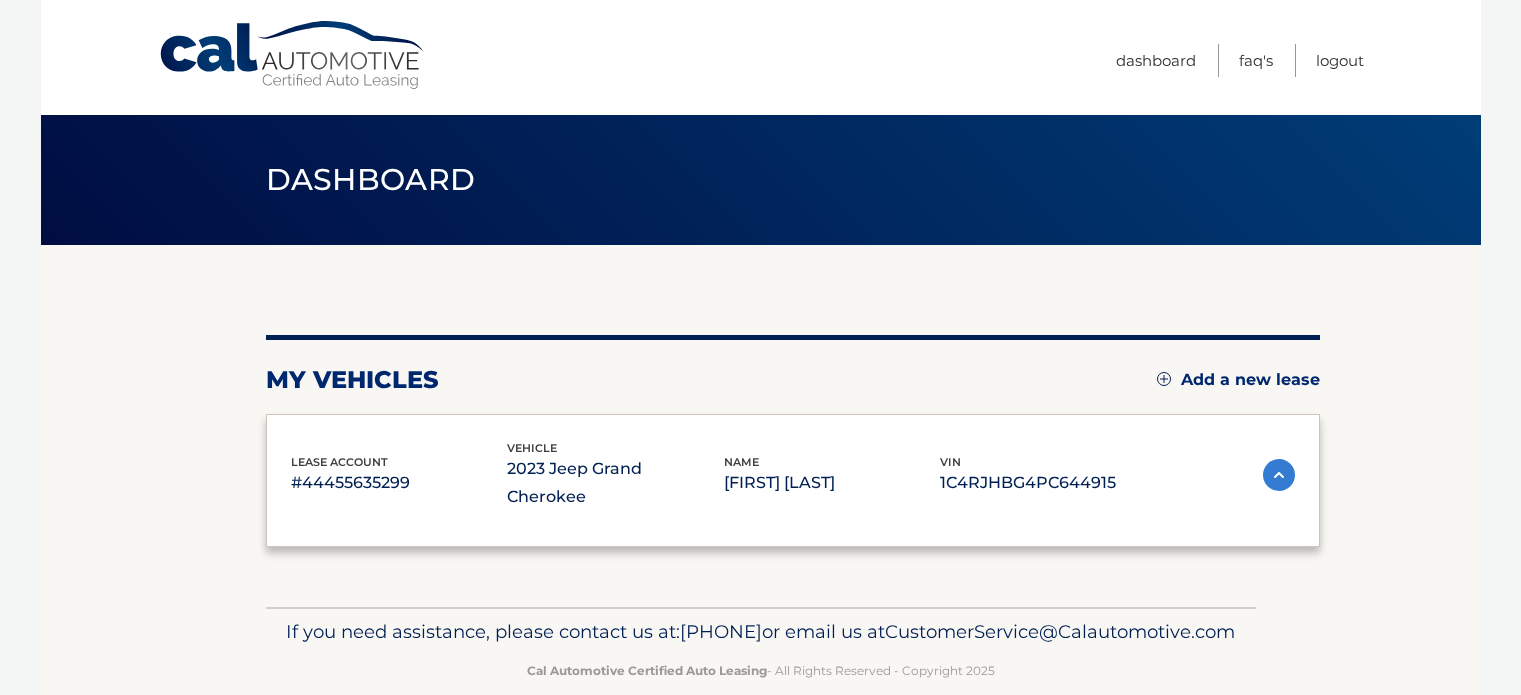 scroll, scrollTop: 0, scrollLeft: 0, axis: both 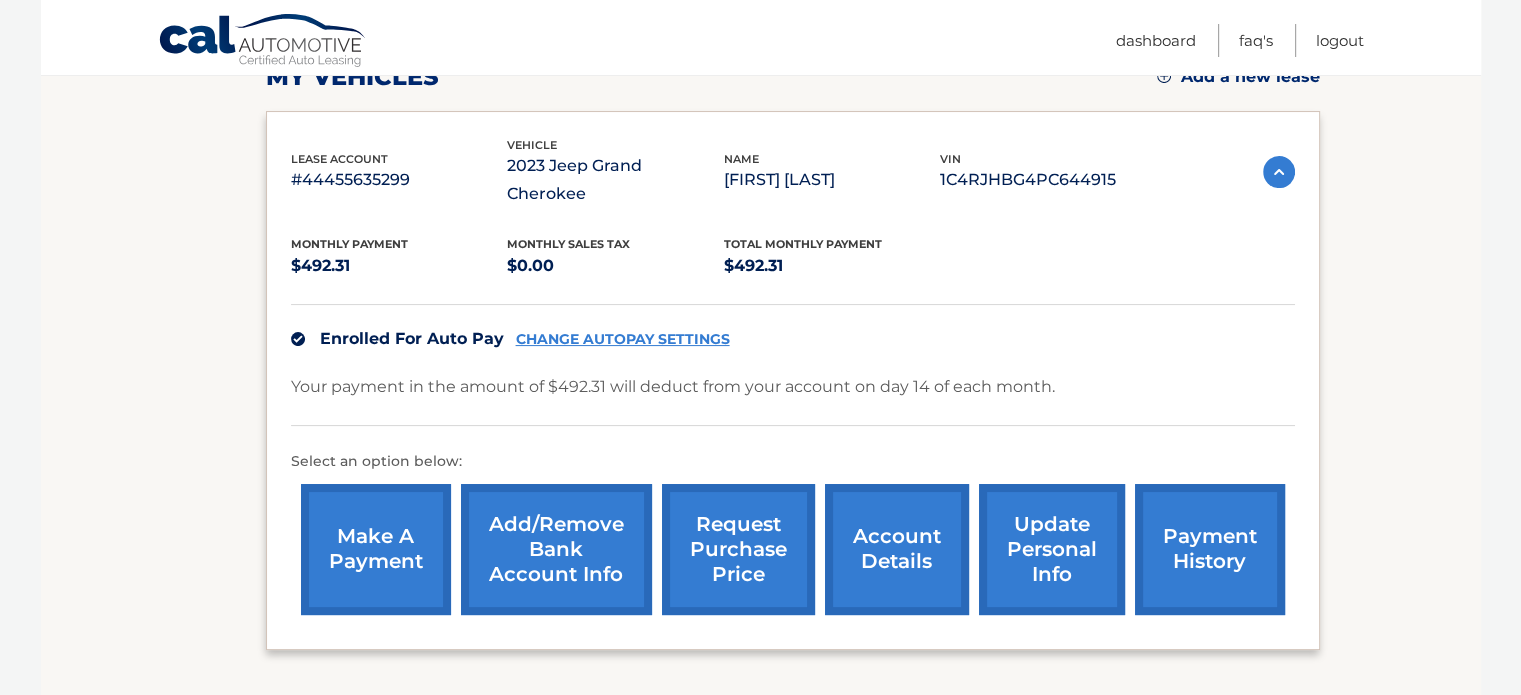 click on "payment history" at bounding box center [1210, 549] 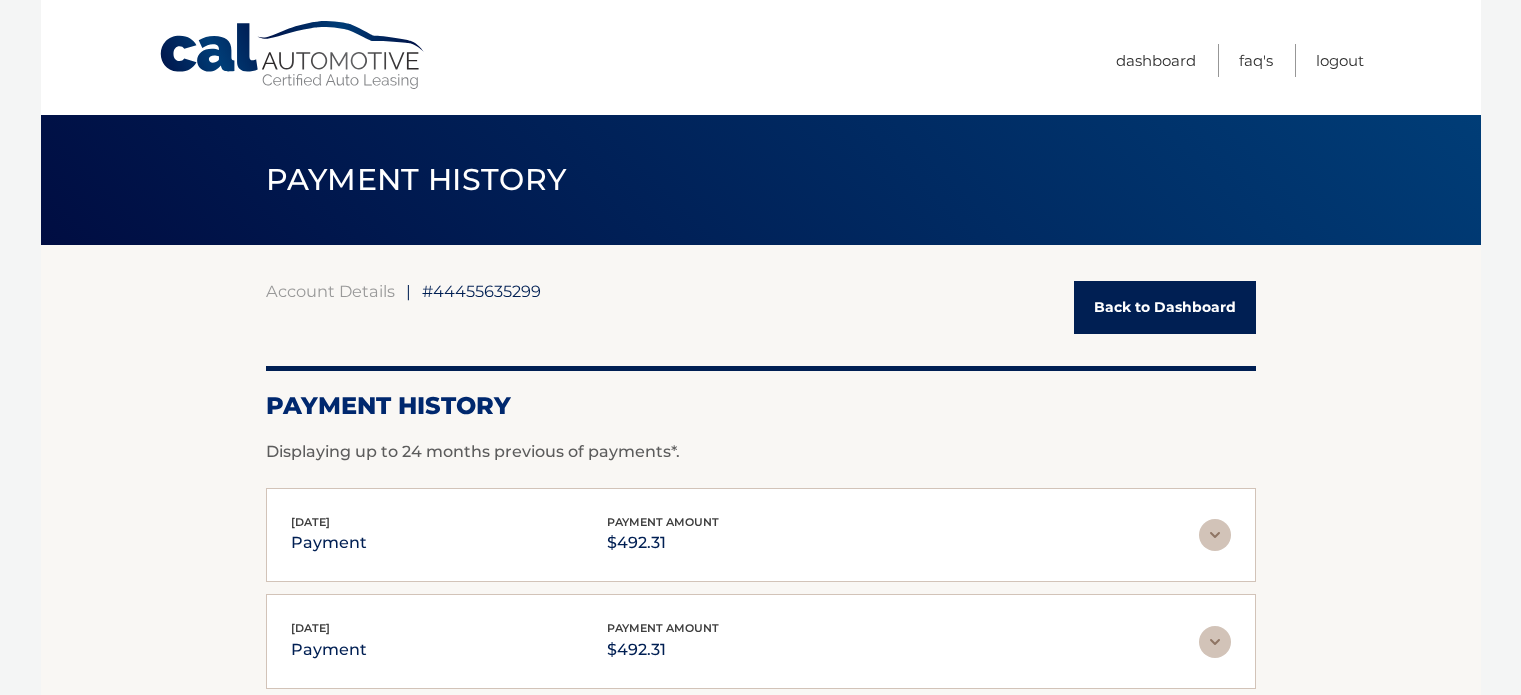 scroll, scrollTop: 0, scrollLeft: 0, axis: both 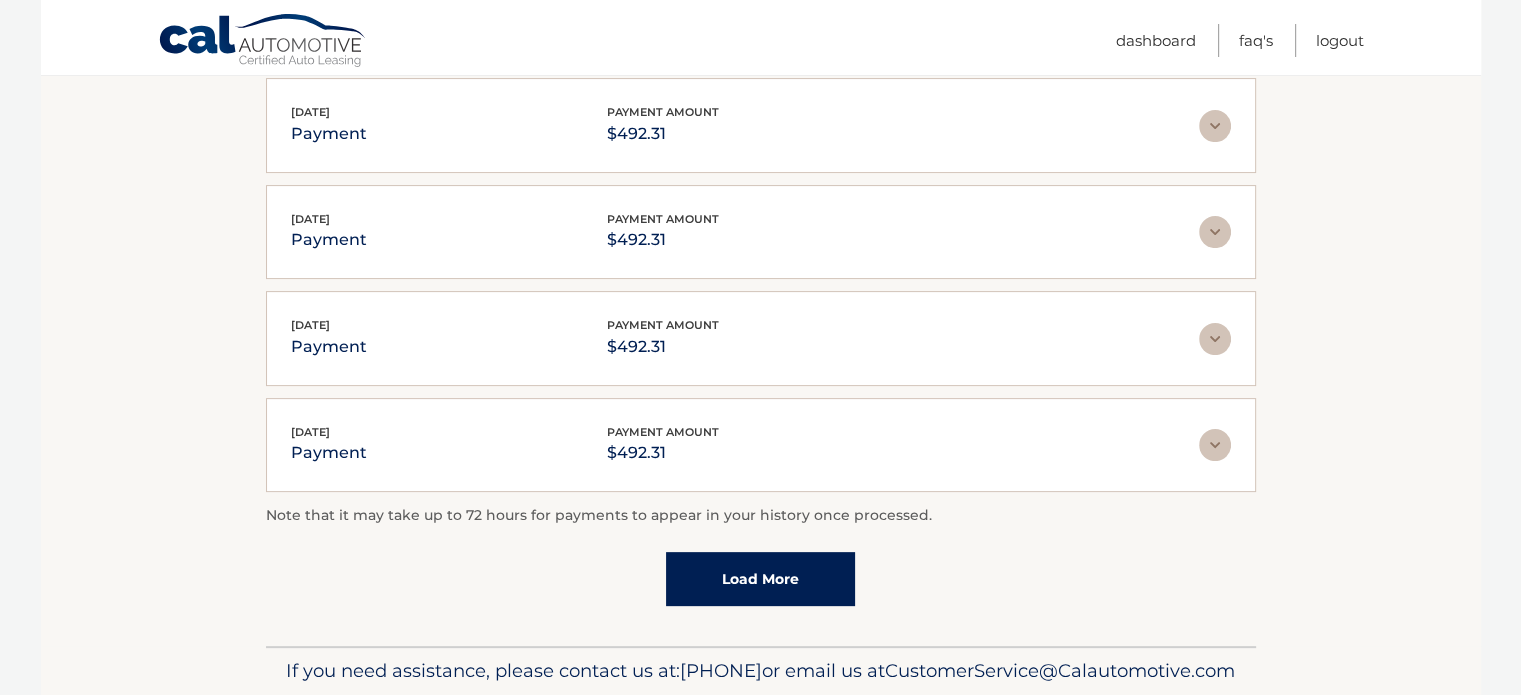 click on "Load More" at bounding box center [760, 579] 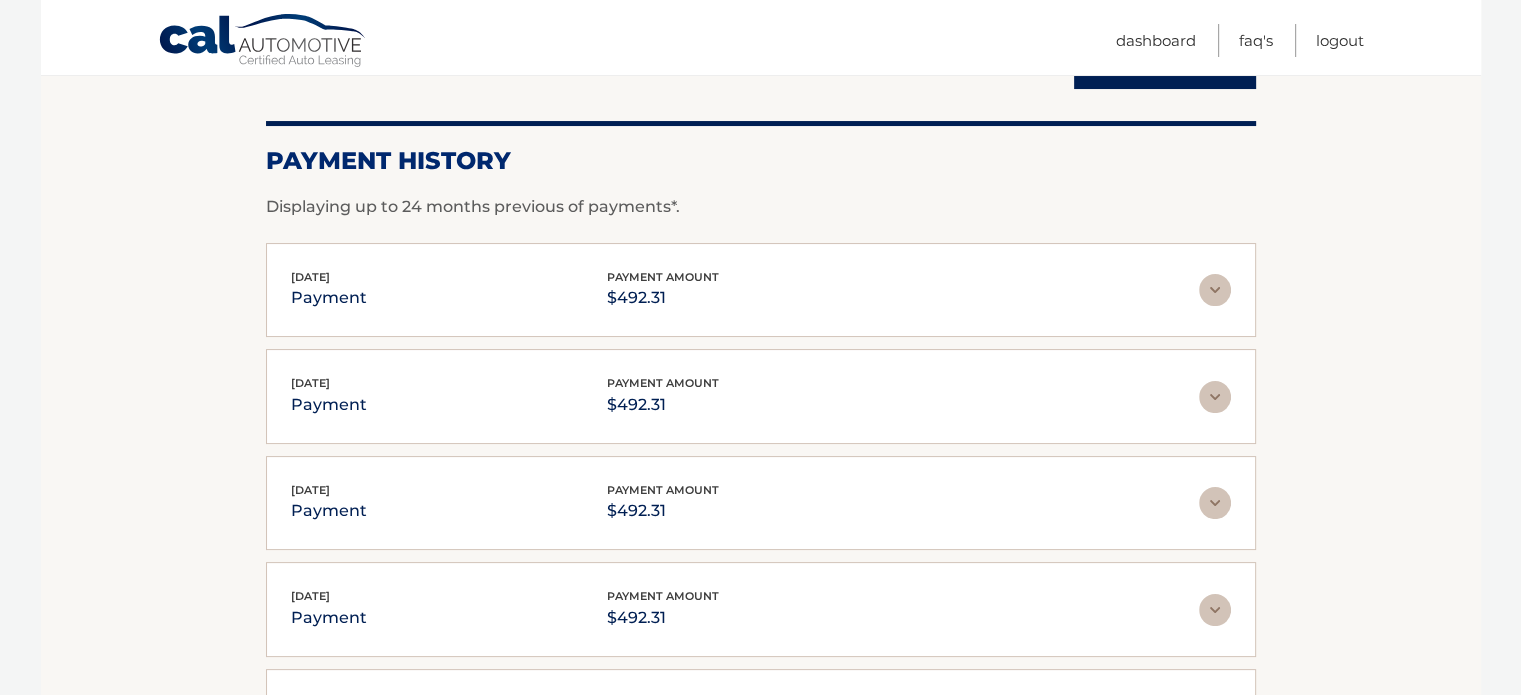 scroll, scrollTop: 185, scrollLeft: 0, axis: vertical 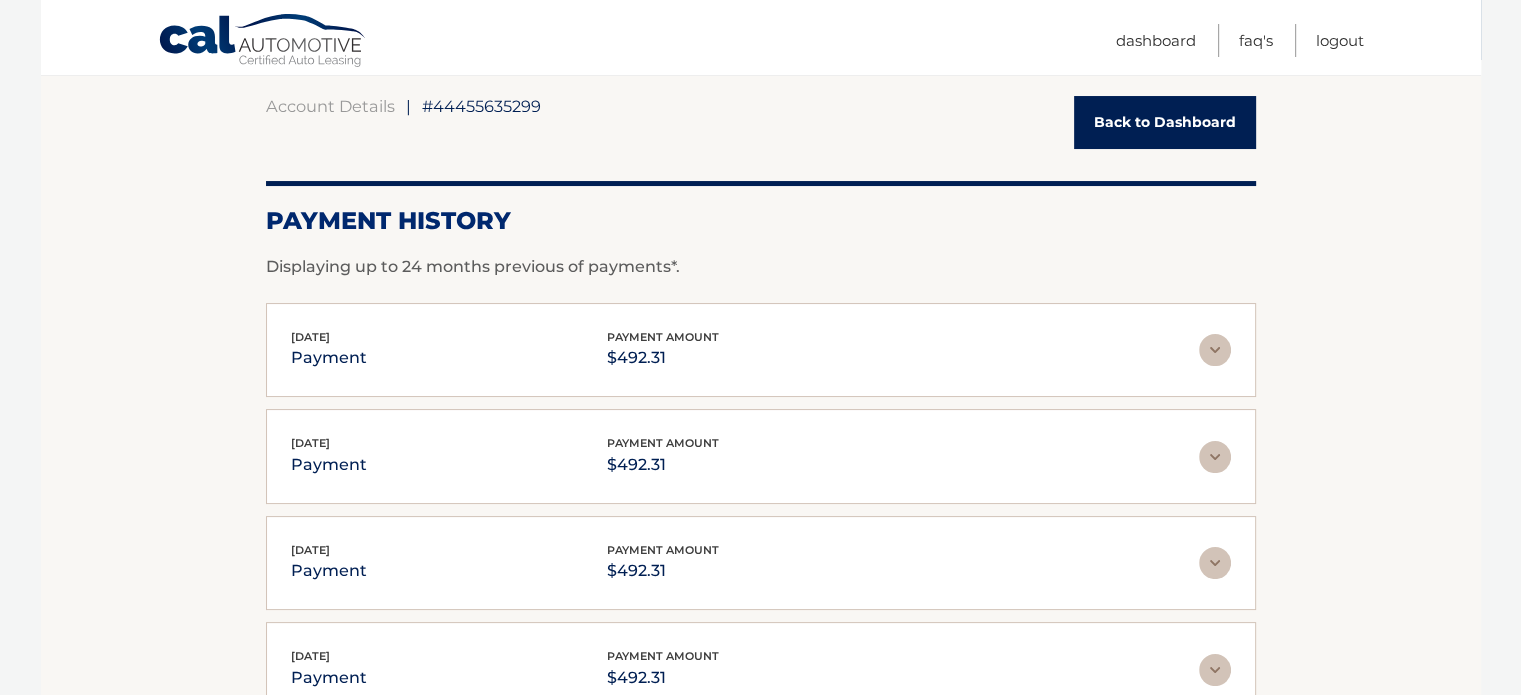click on "Jul 14, 2025
payment
payment amount
$492.31" at bounding box center (745, 350) 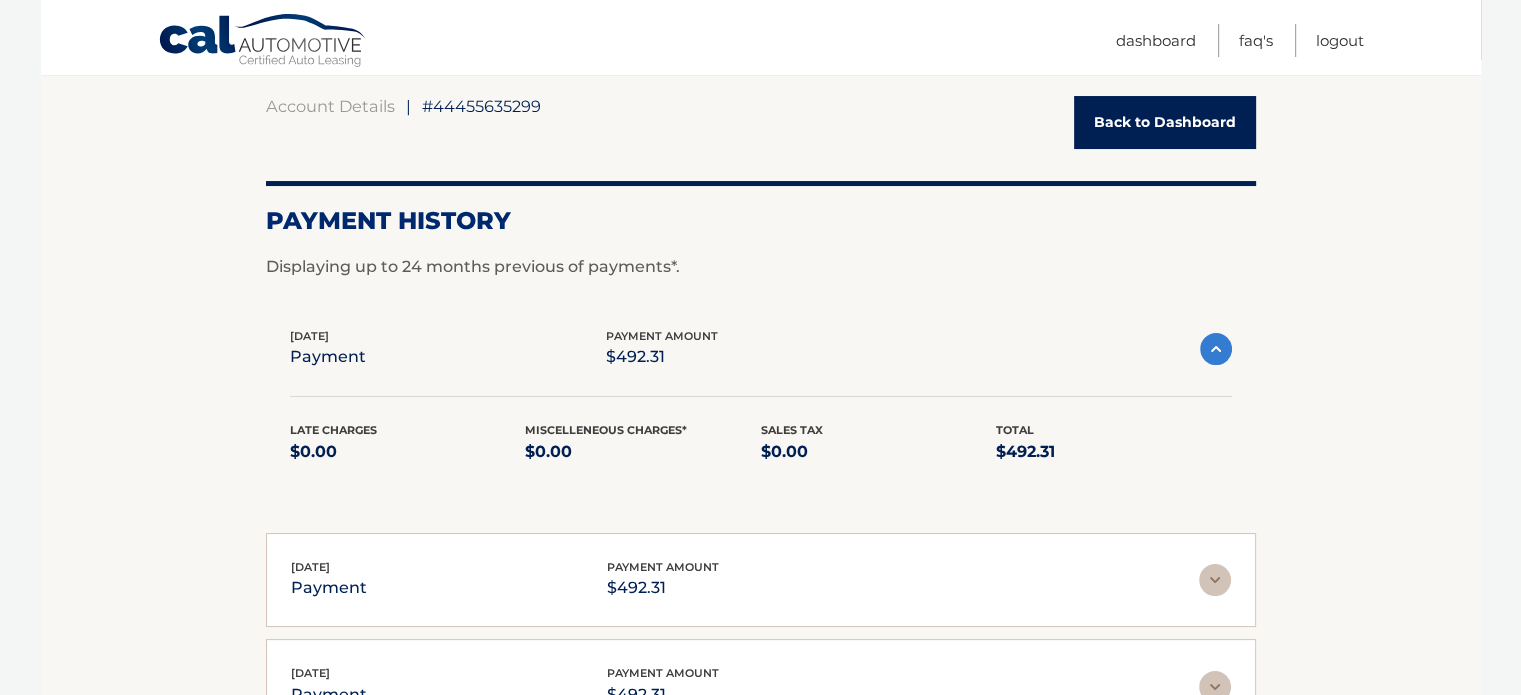 click on "Cal Automotive" at bounding box center [263, 42] 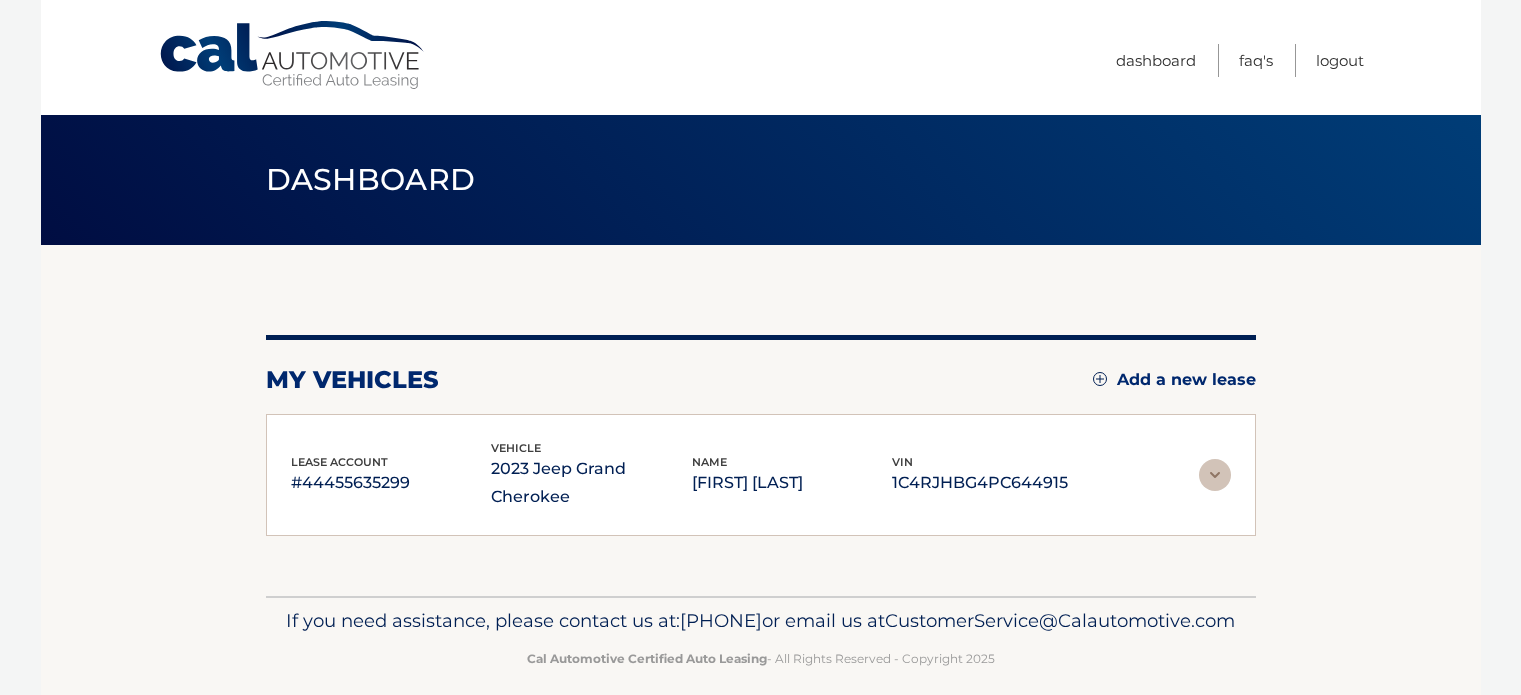 scroll, scrollTop: 0, scrollLeft: 0, axis: both 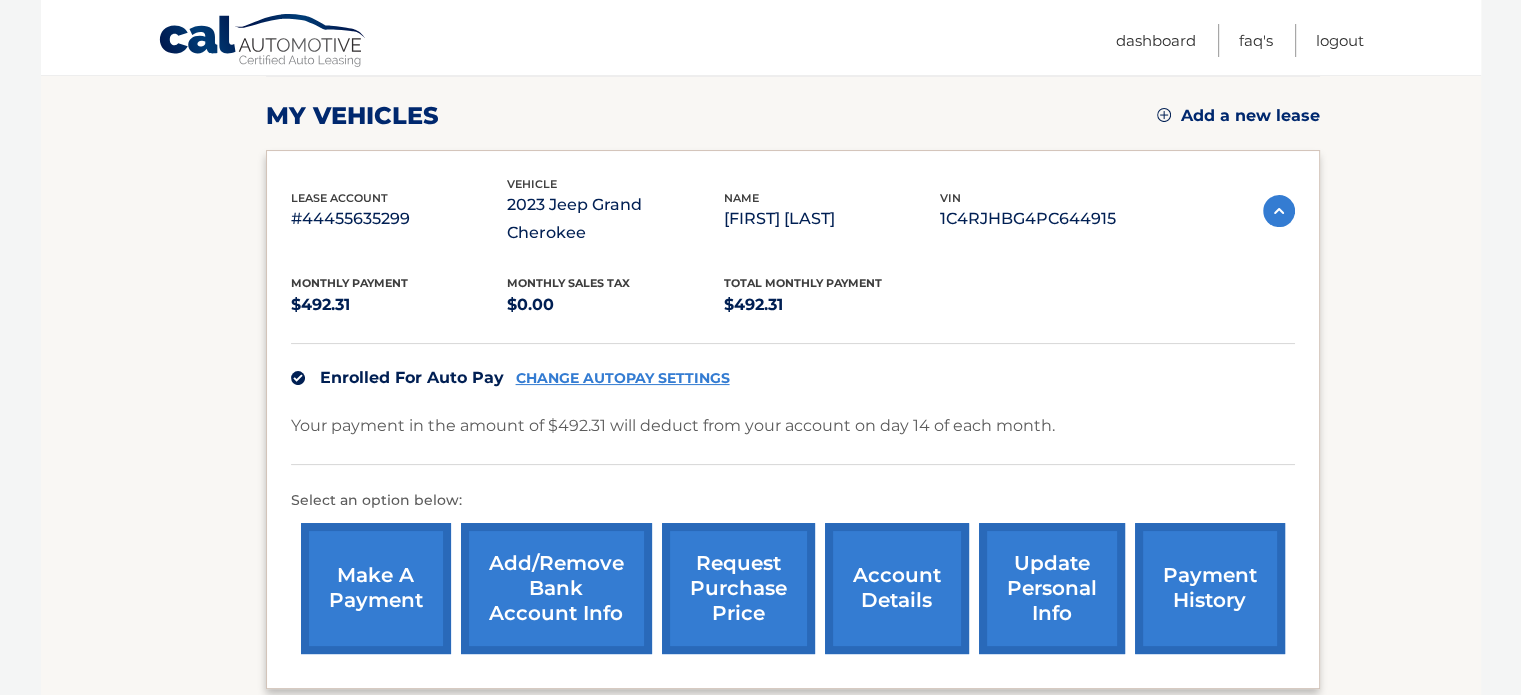 click on "Cal Automotive
Menu
Dashboard
FAQ's
Logout" at bounding box center [760, 83] 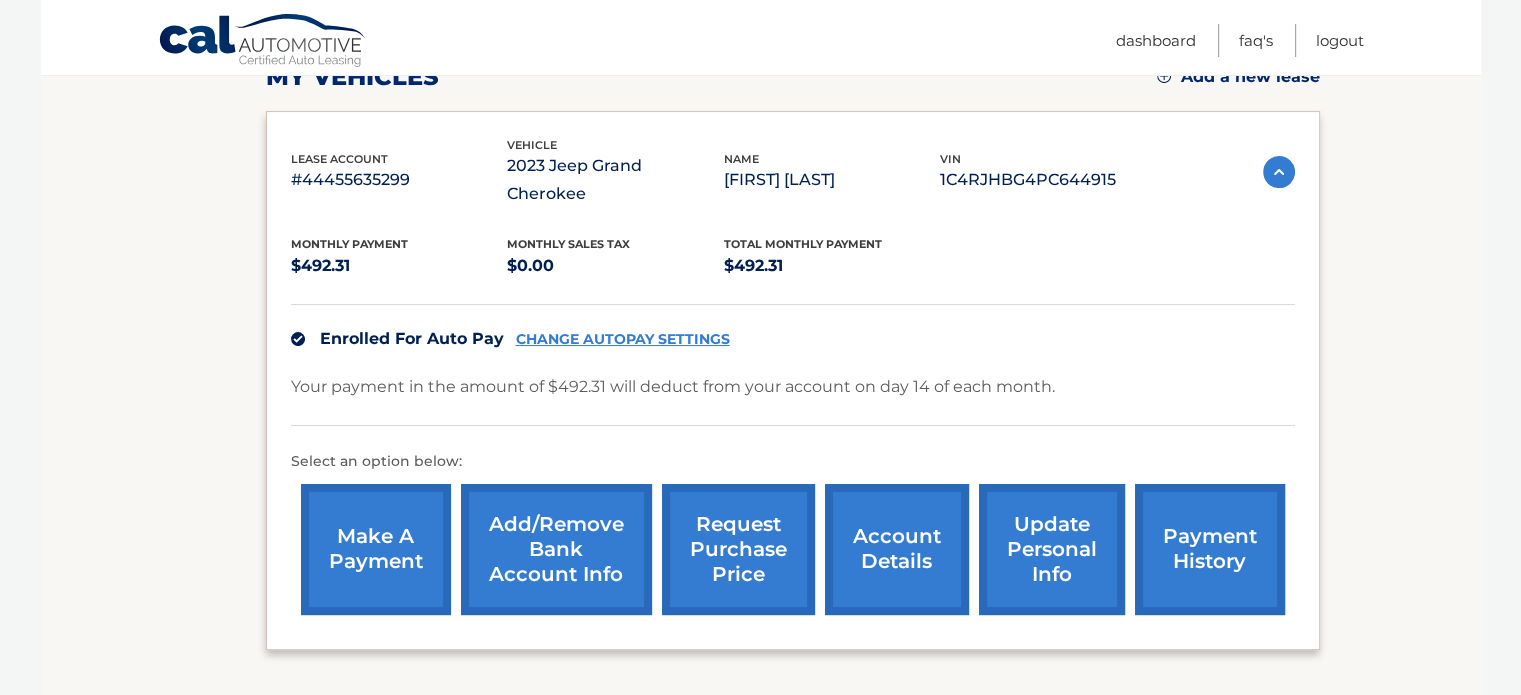 scroll, scrollTop: 301, scrollLeft: 0, axis: vertical 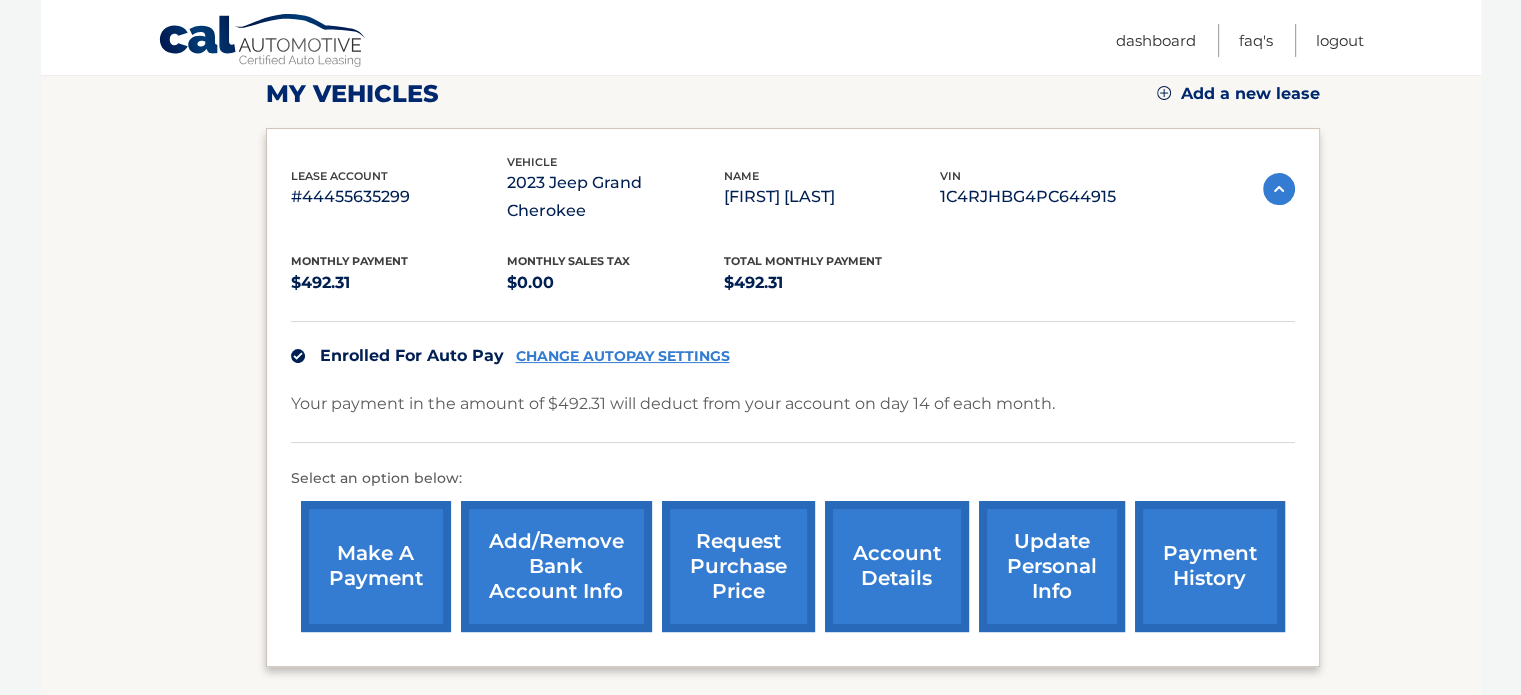 click on "Add/Remove bank account info" at bounding box center [556, 566] 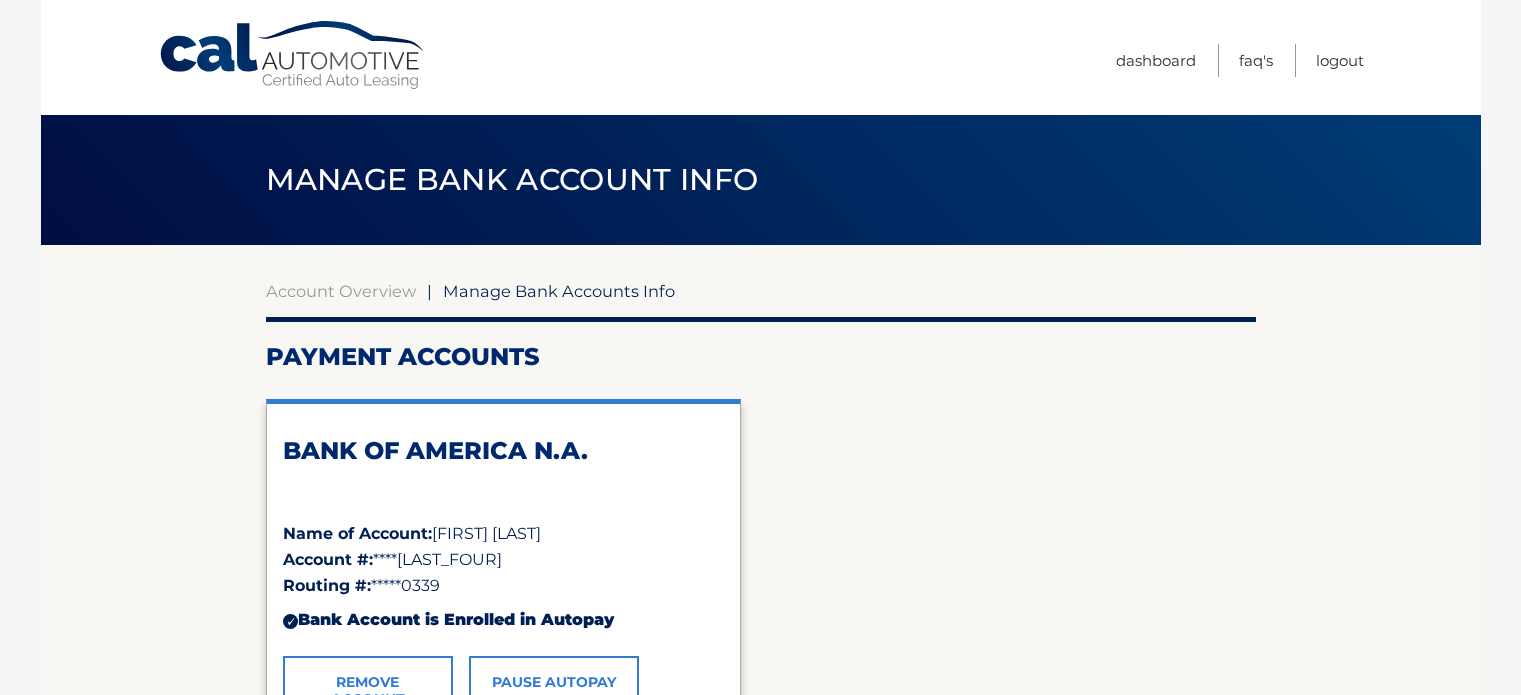 scroll, scrollTop: 0, scrollLeft: 0, axis: both 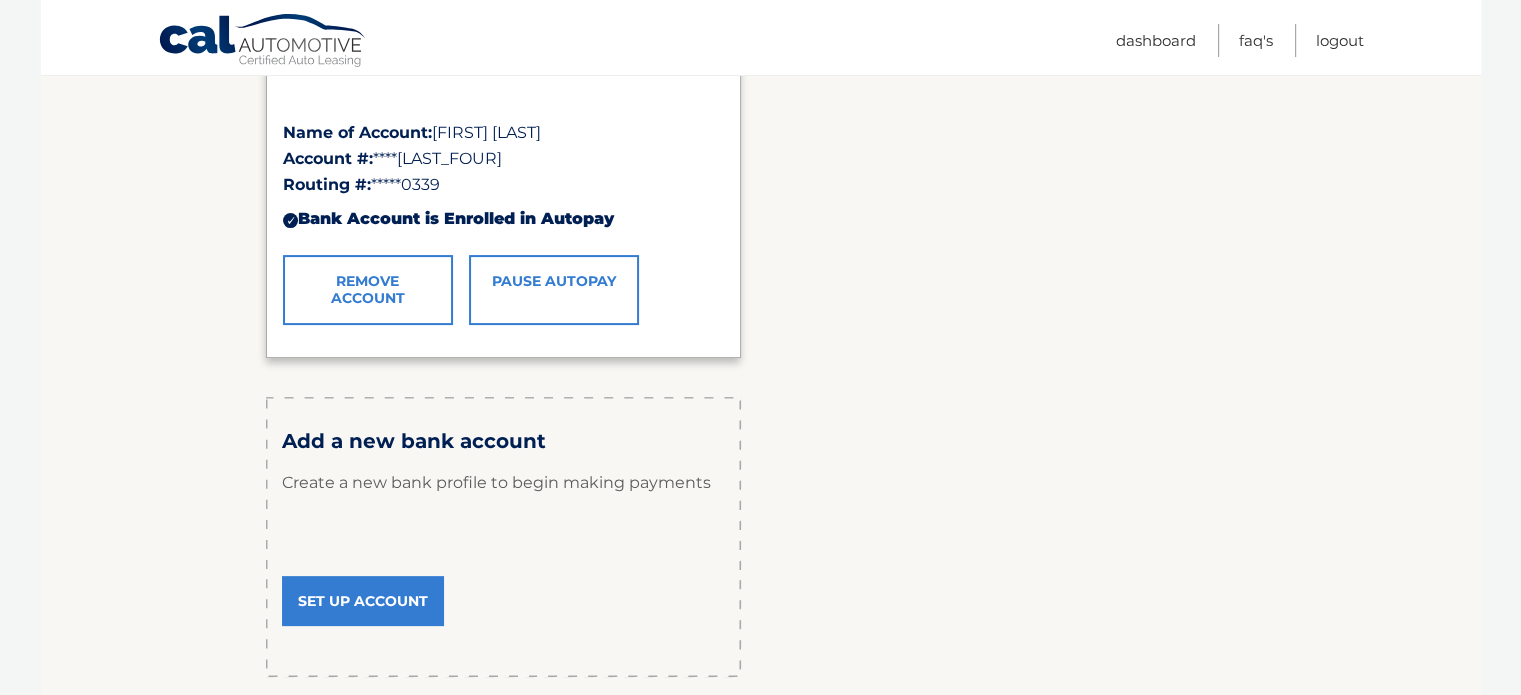 click on "Set Up Account" at bounding box center (363, 601) 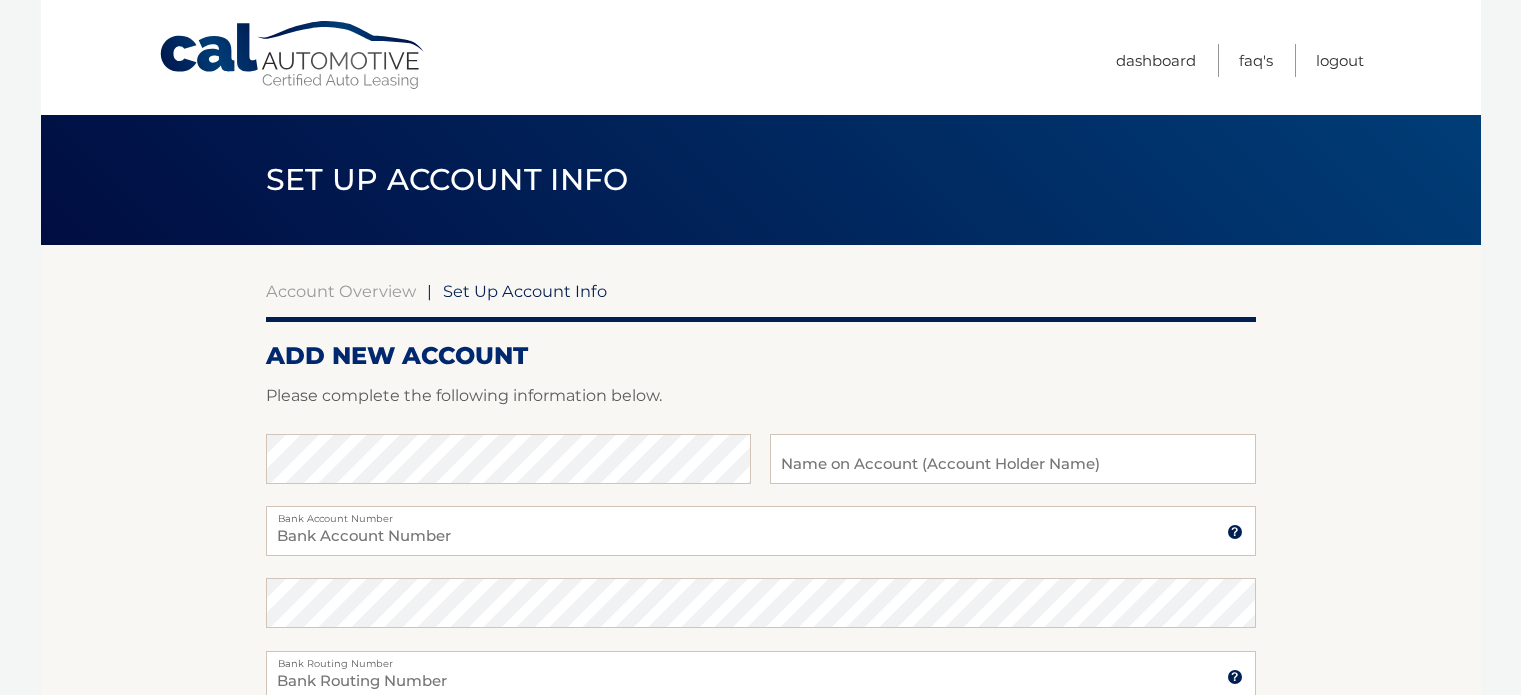 scroll, scrollTop: 0, scrollLeft: 0, axis: both 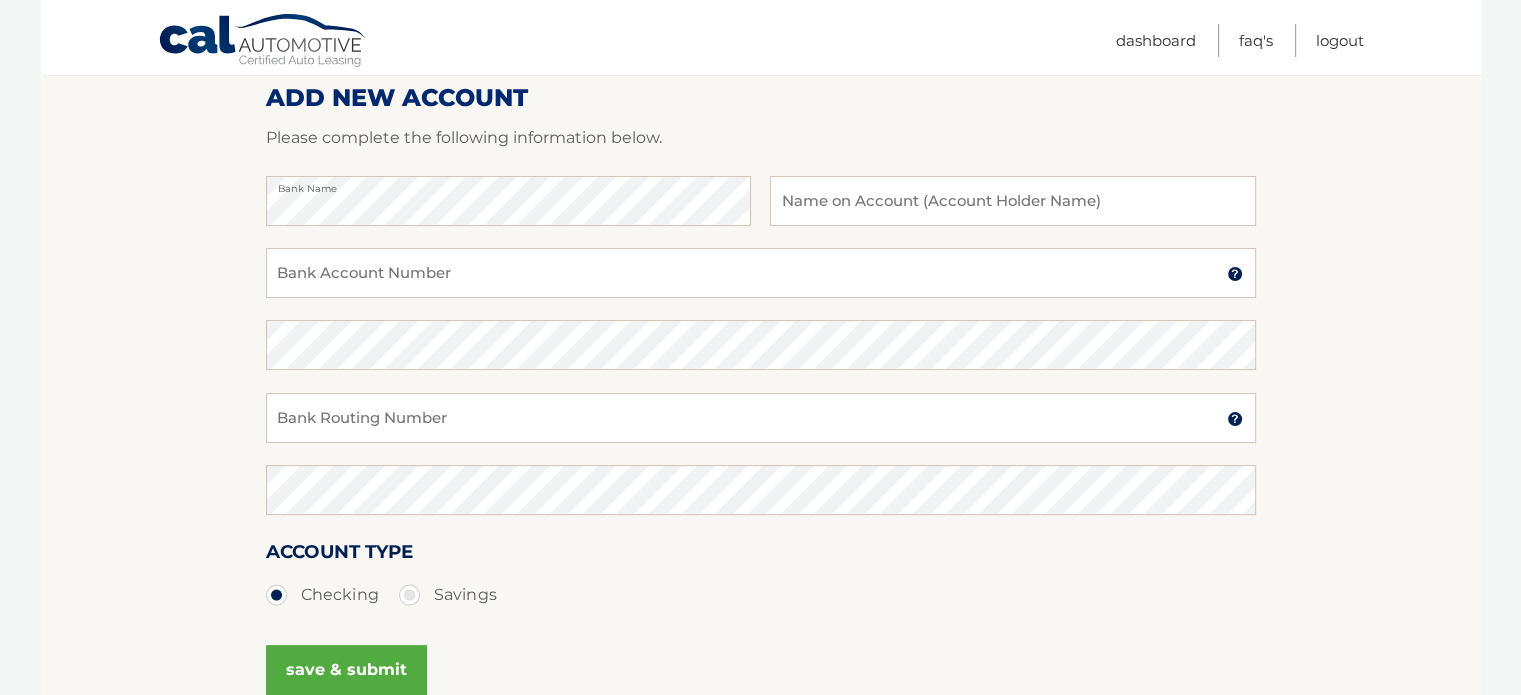 click on "Account Overview
|
Set Up Account Info
ADD NEW ACCOUNT
Please complete the following information below.
Bank Name
Name on Account (Account Holder Name)
Bank Account Number
A 3-17-digit number at the bottom of a check or bank statement. Contact Your bank if you need help." at bounding box center (761, 368) 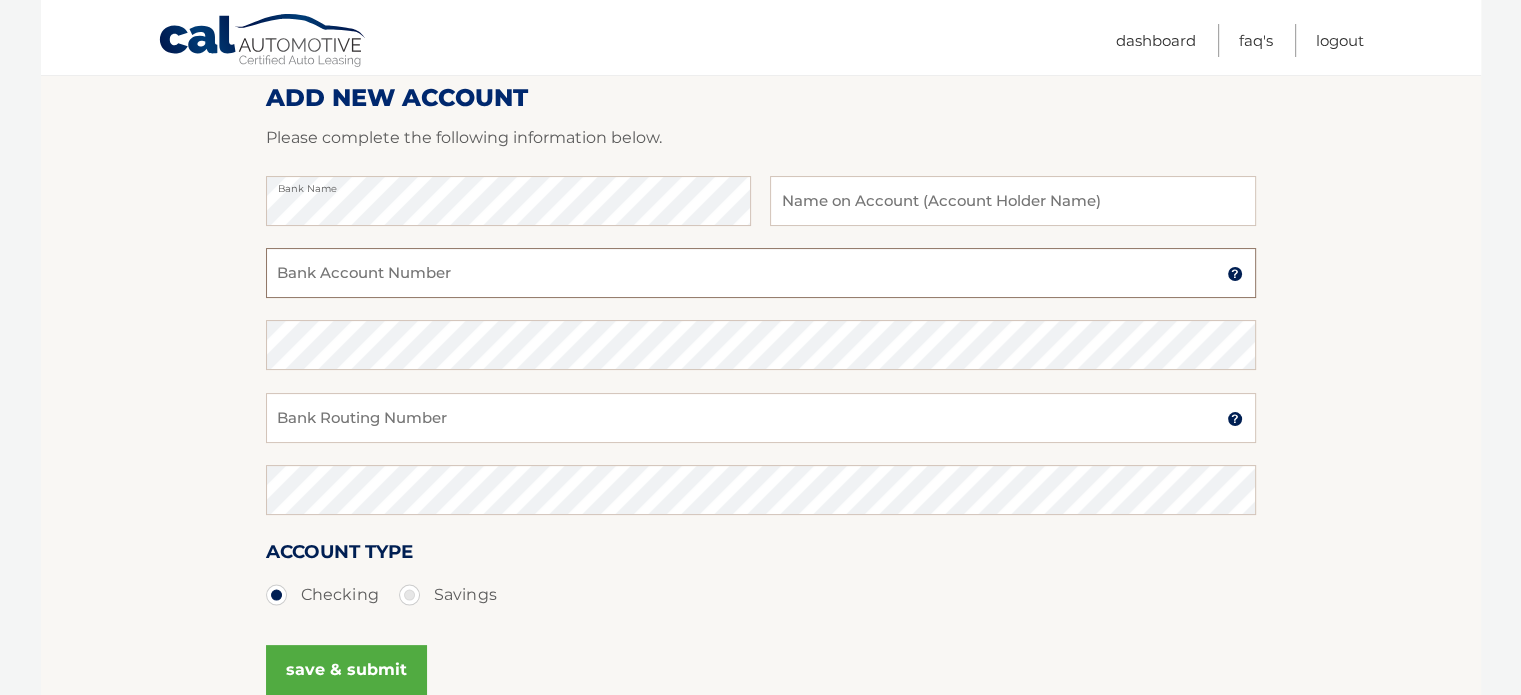 click on "Bank Account Number" at bounding box center (761, 273) 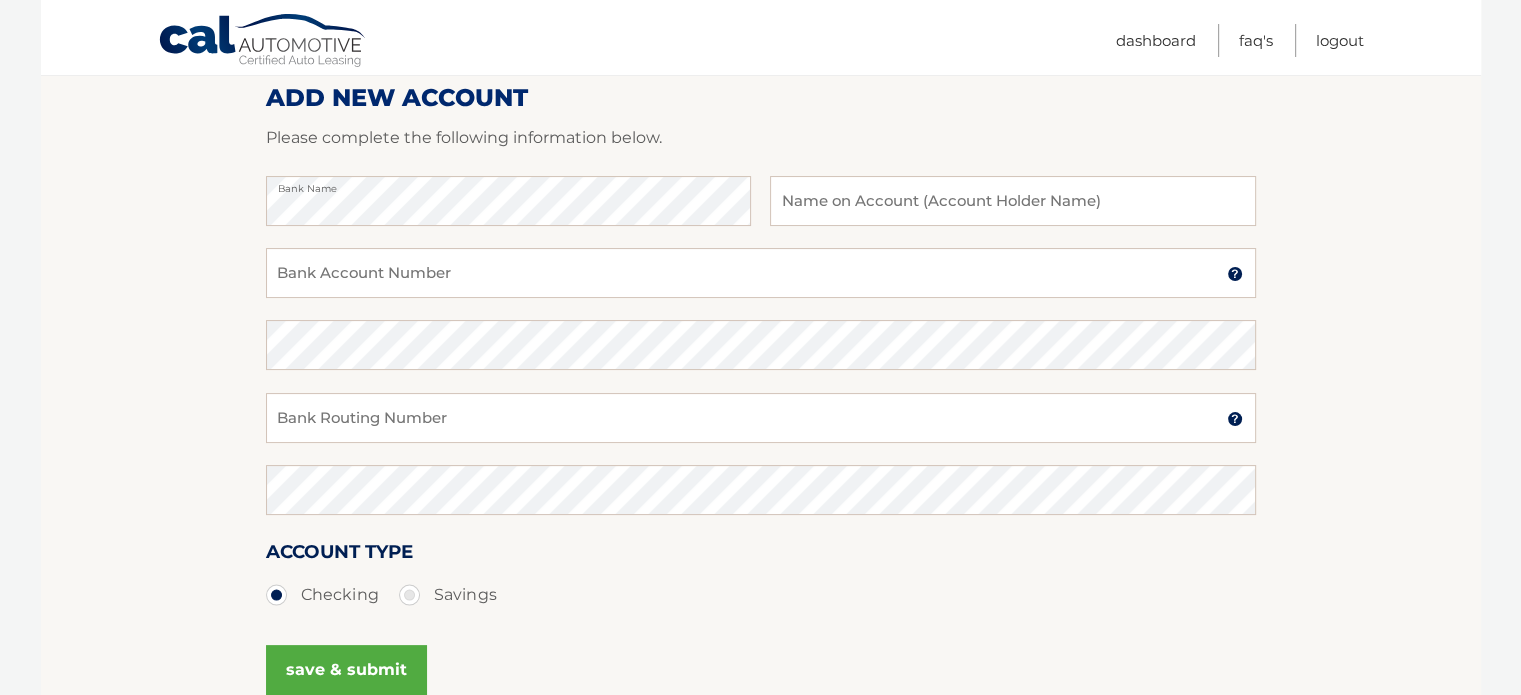 click on "Cal Automotive" at bounding box center (263, 42) 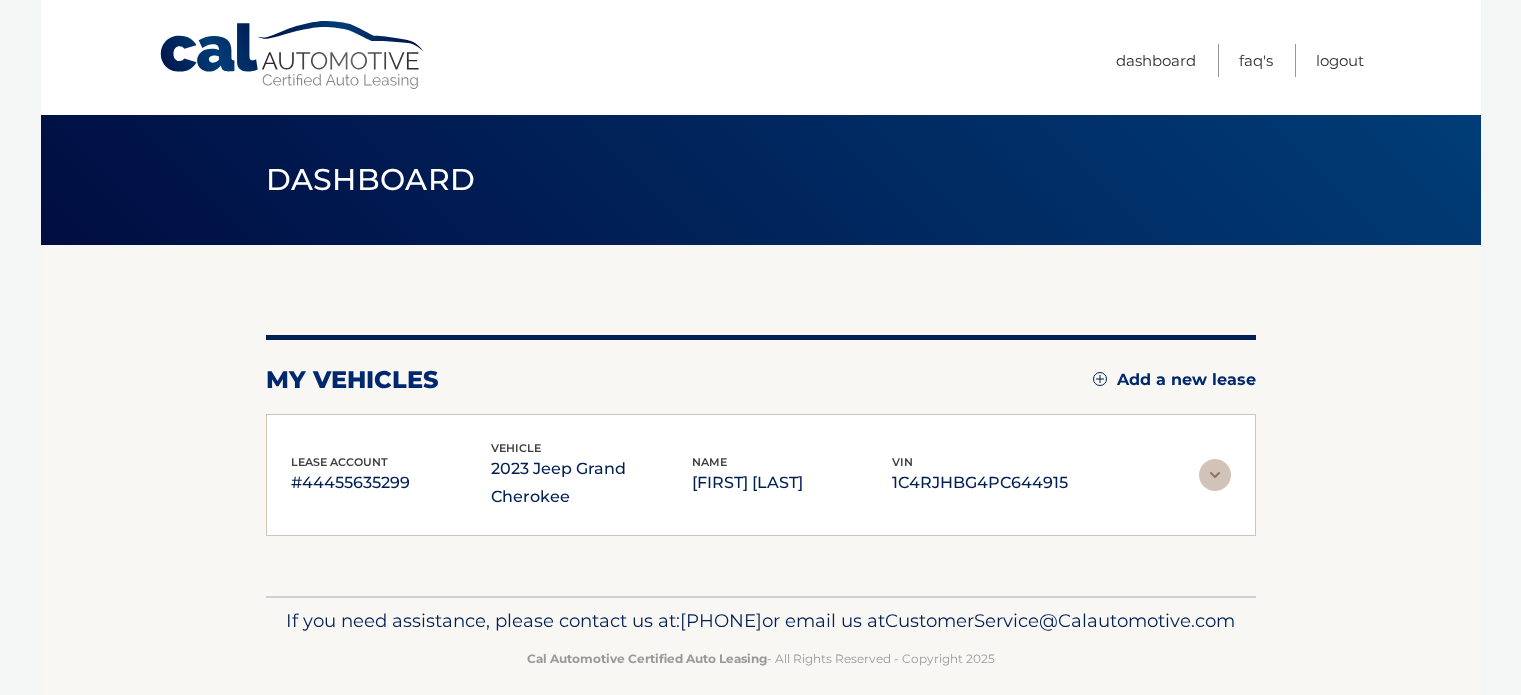 scroll, scrollTop: 0, scrollLeft: 0, axis: both 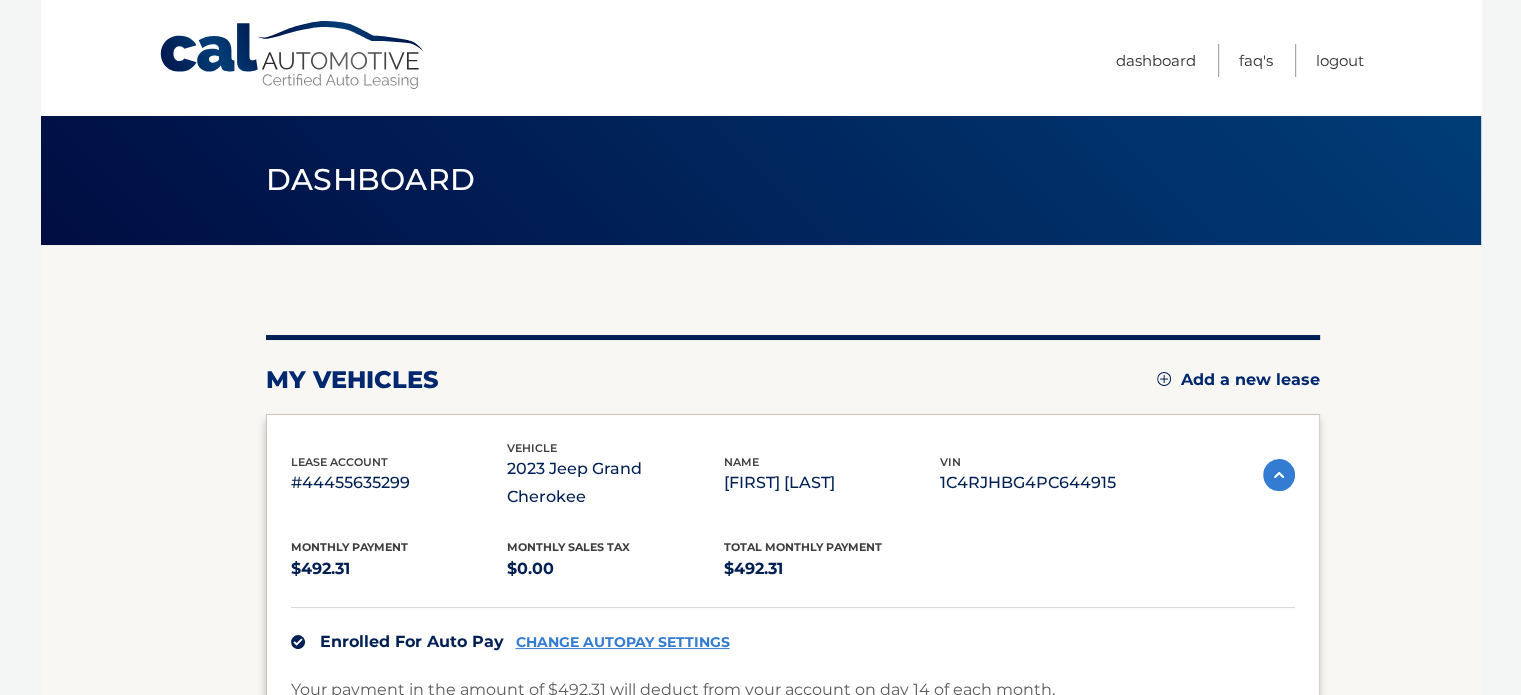 click on "Cal Automotive" at bounding box center (293, 55) 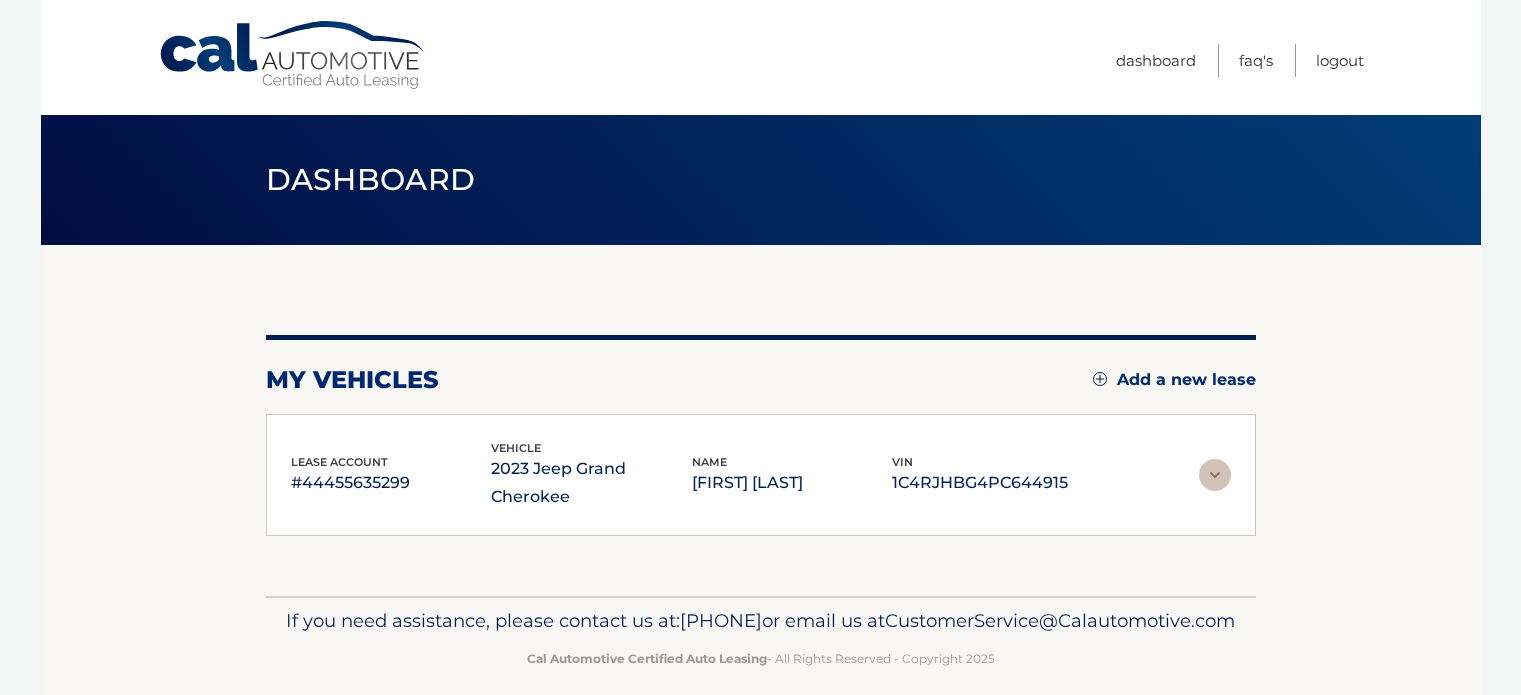 scroll, scrollTop: 0, scrollLeft: 0, axis: both 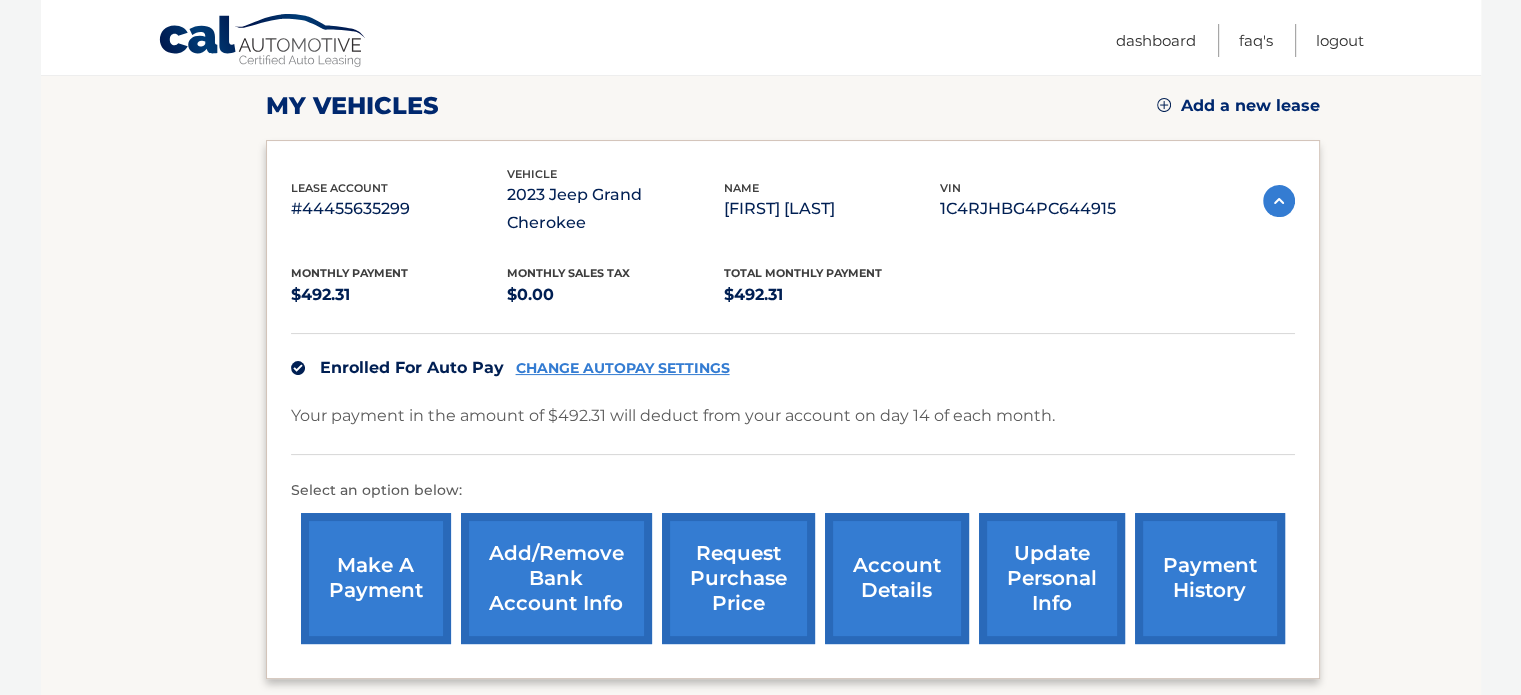 click on "Add/Remove bank account info" at bounding box center (556, 578) 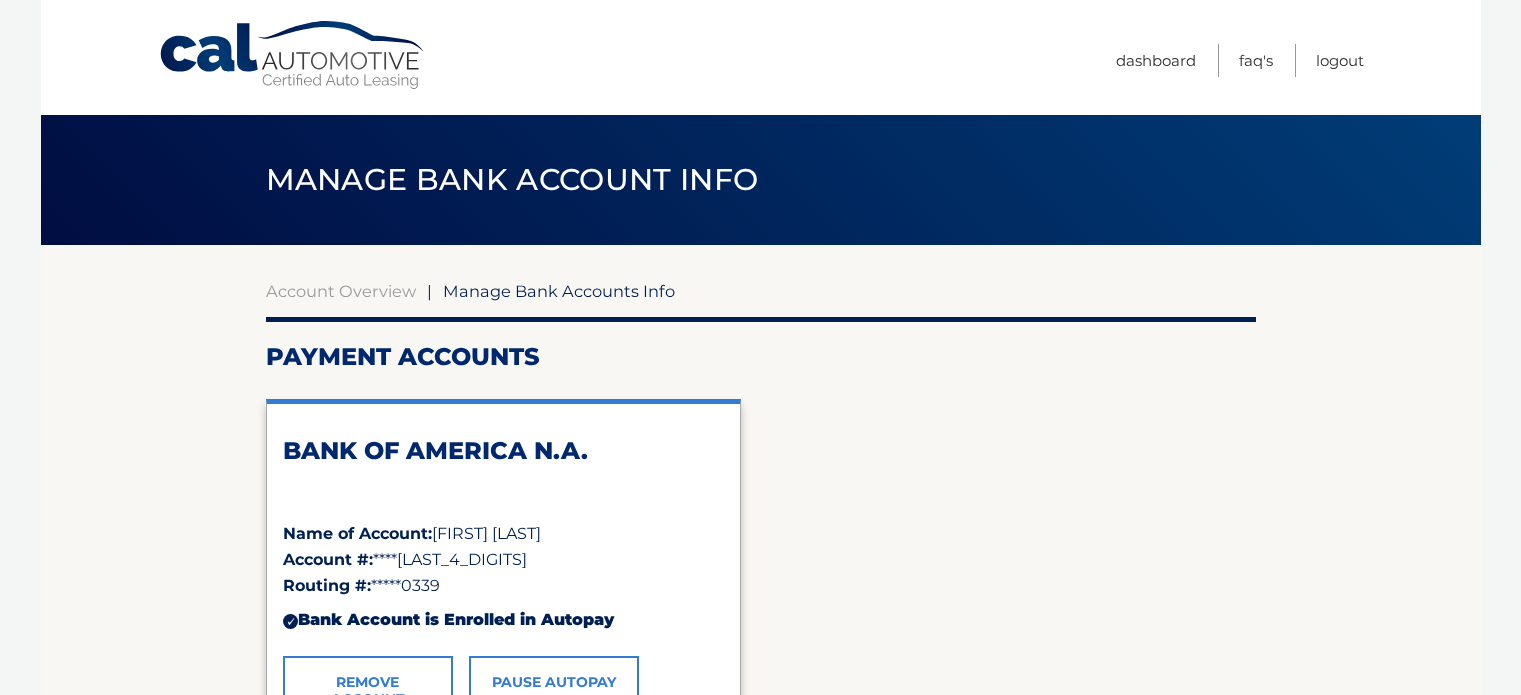 scroll, scrollTop: 0, scrollLeft: 0, axis: both 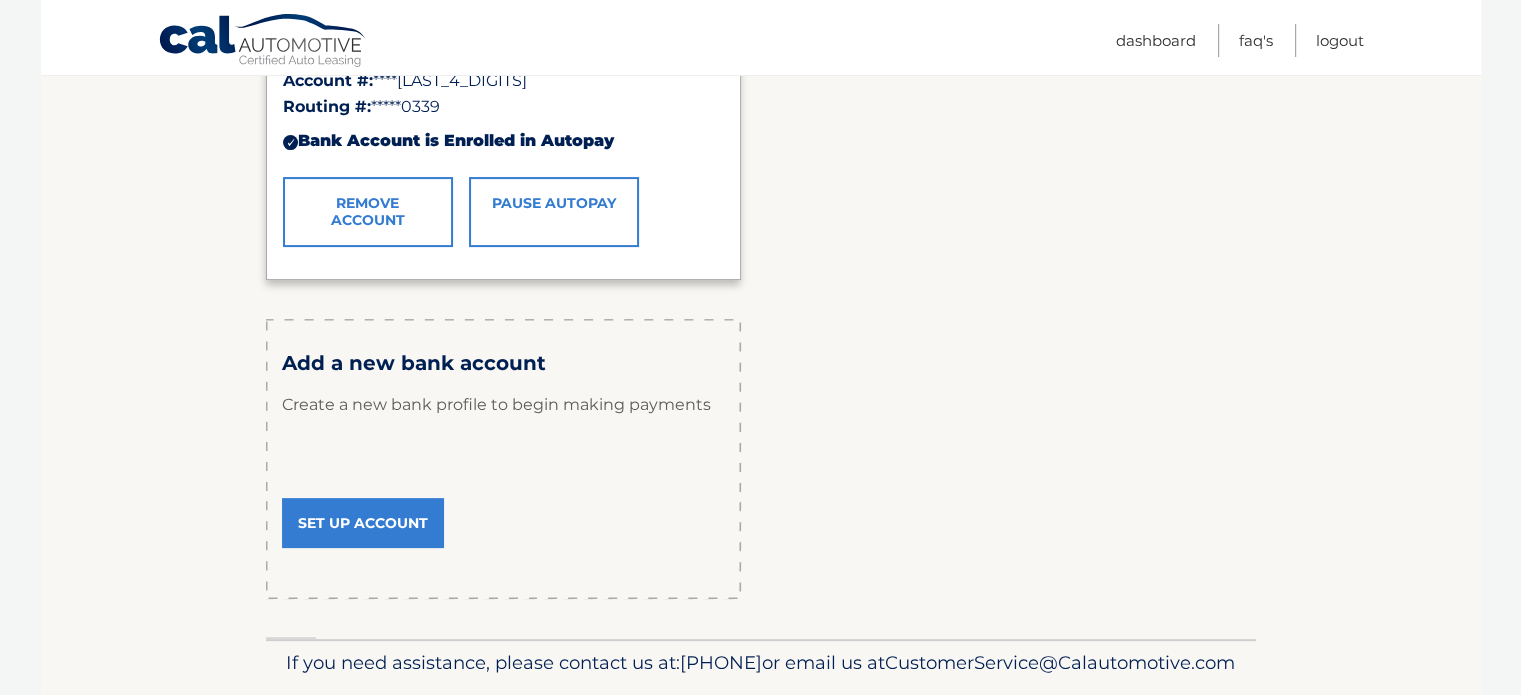 click on "Set Up Account" at bounding box center [363, 523] 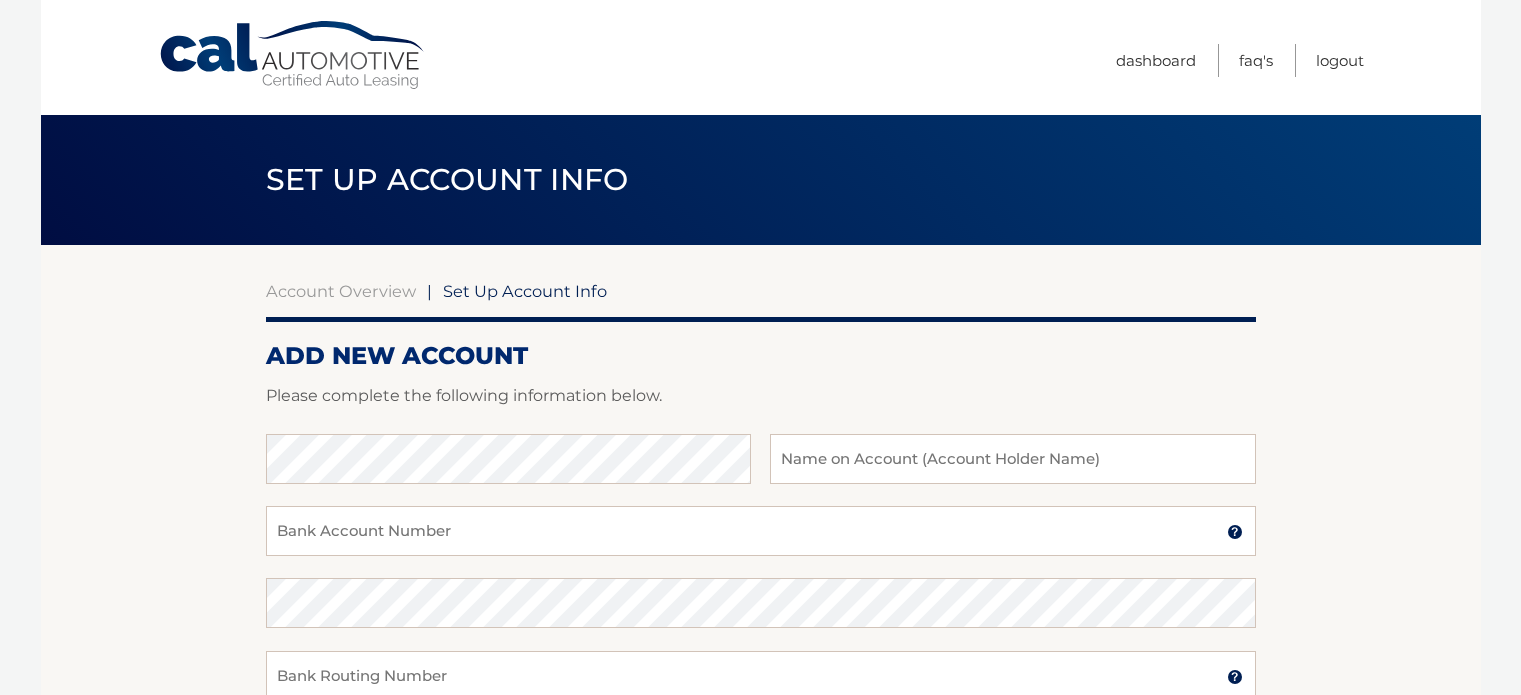 scroll, scrollTop: 0, scrollLeft: 0, axis: both 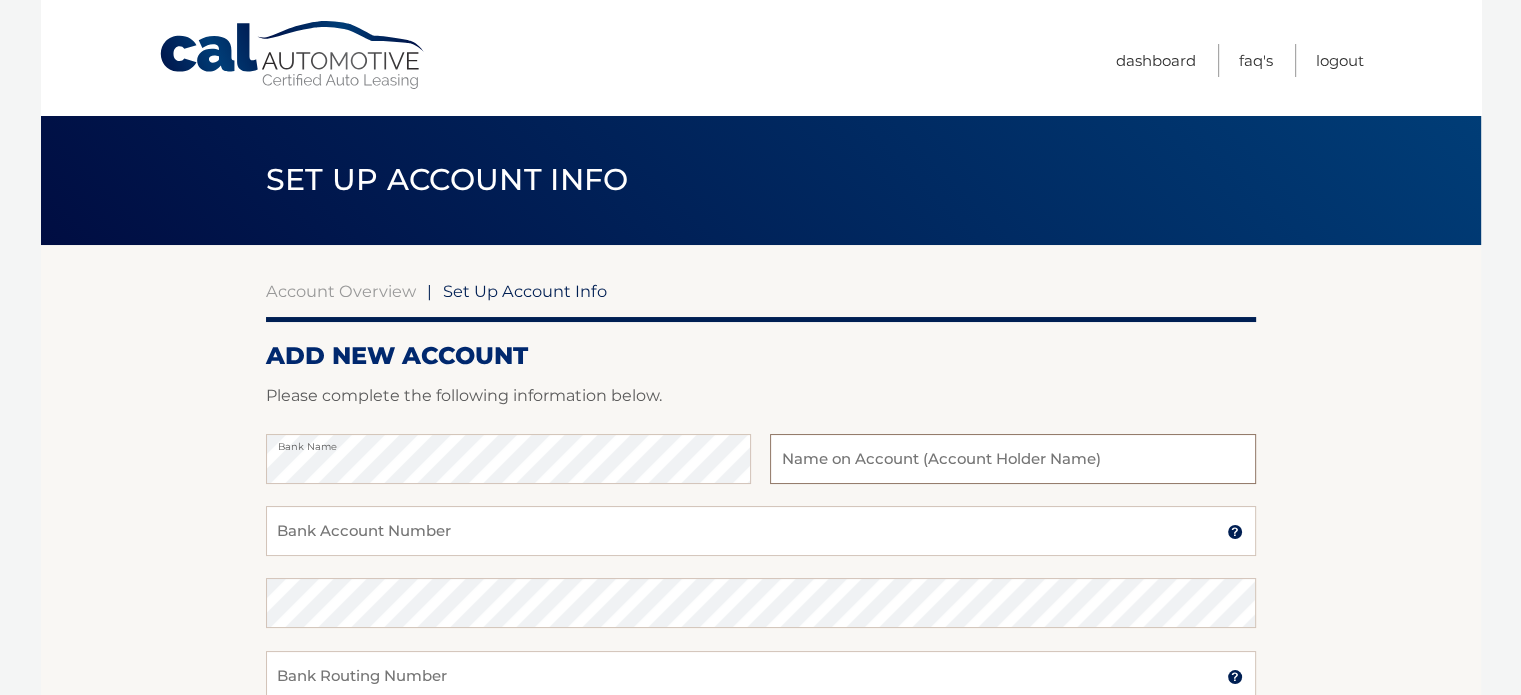 click at bounding box center (1012, 459) 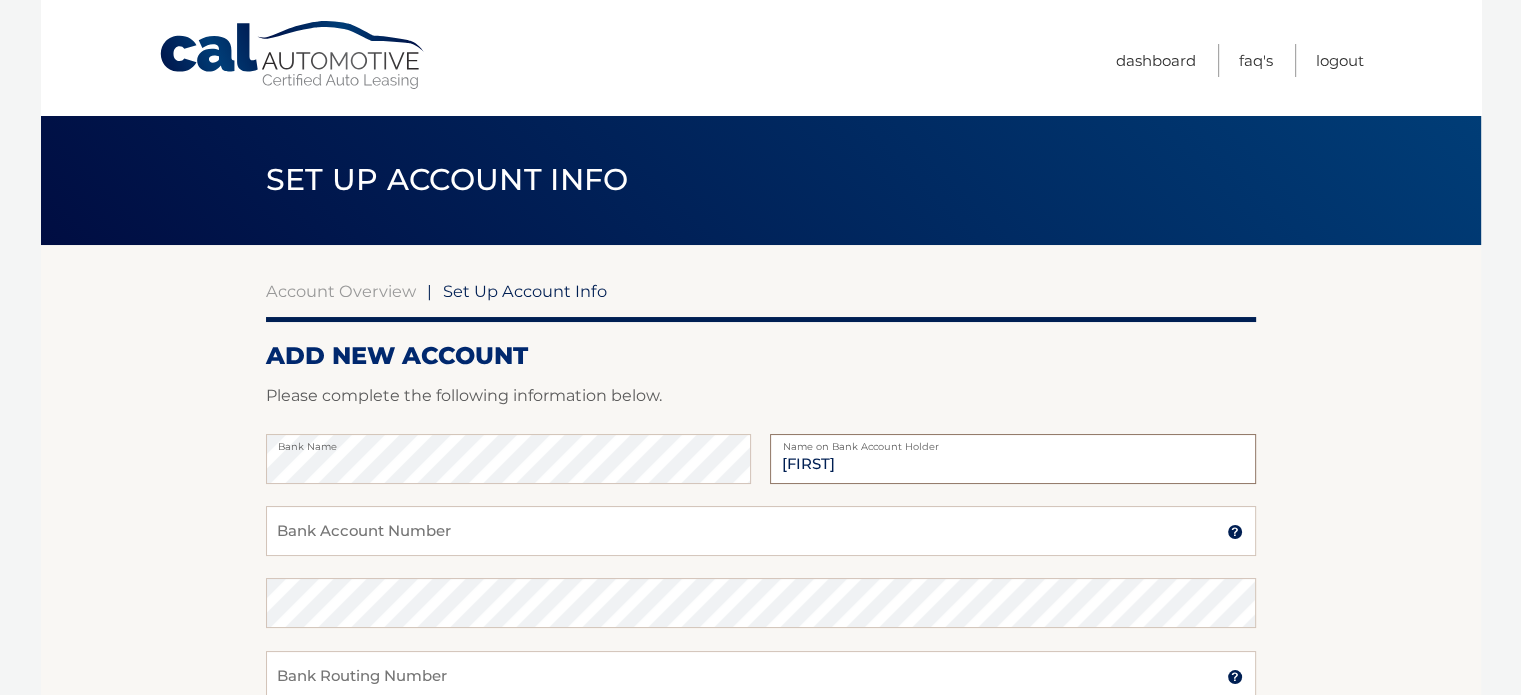 type on "[FIRST] [LAST]" 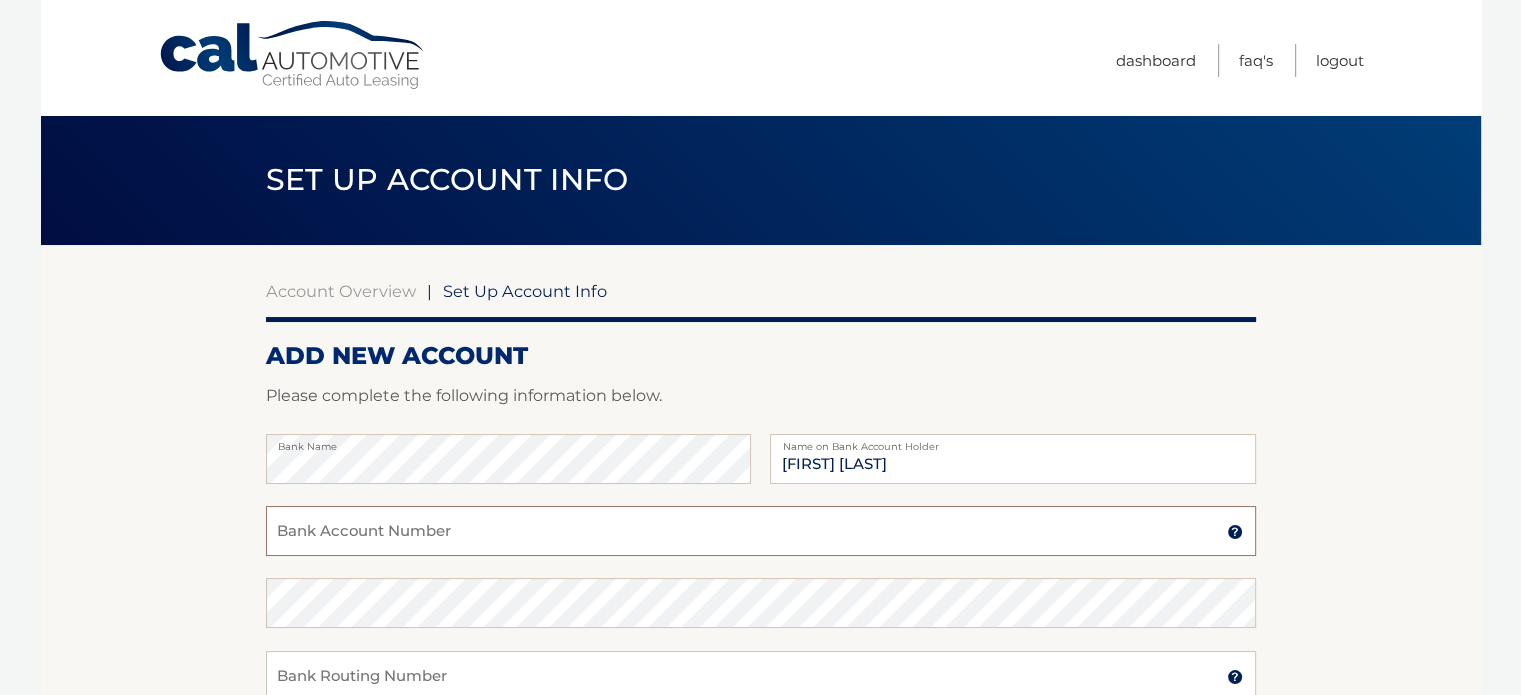 click on "Bank Account Number" at bounding box center (761, 531) 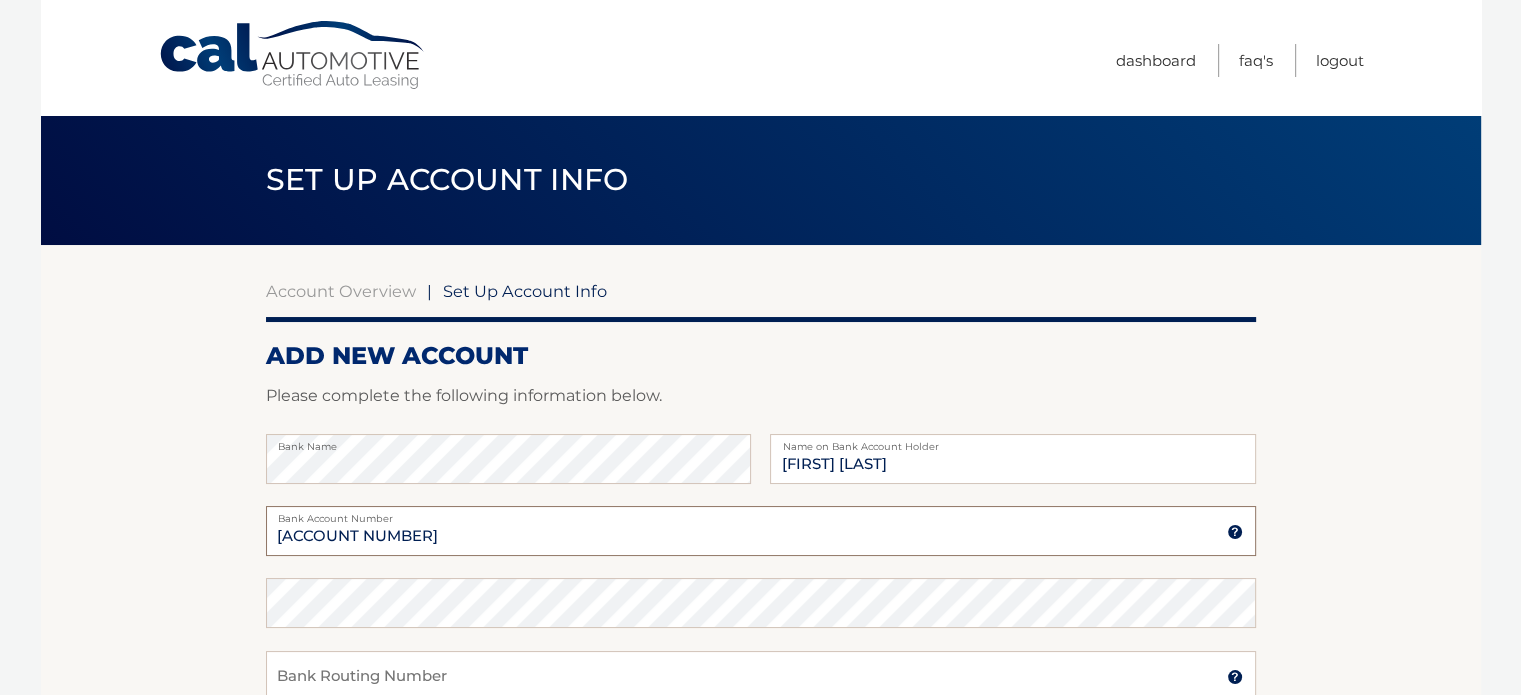 type on "231858702" 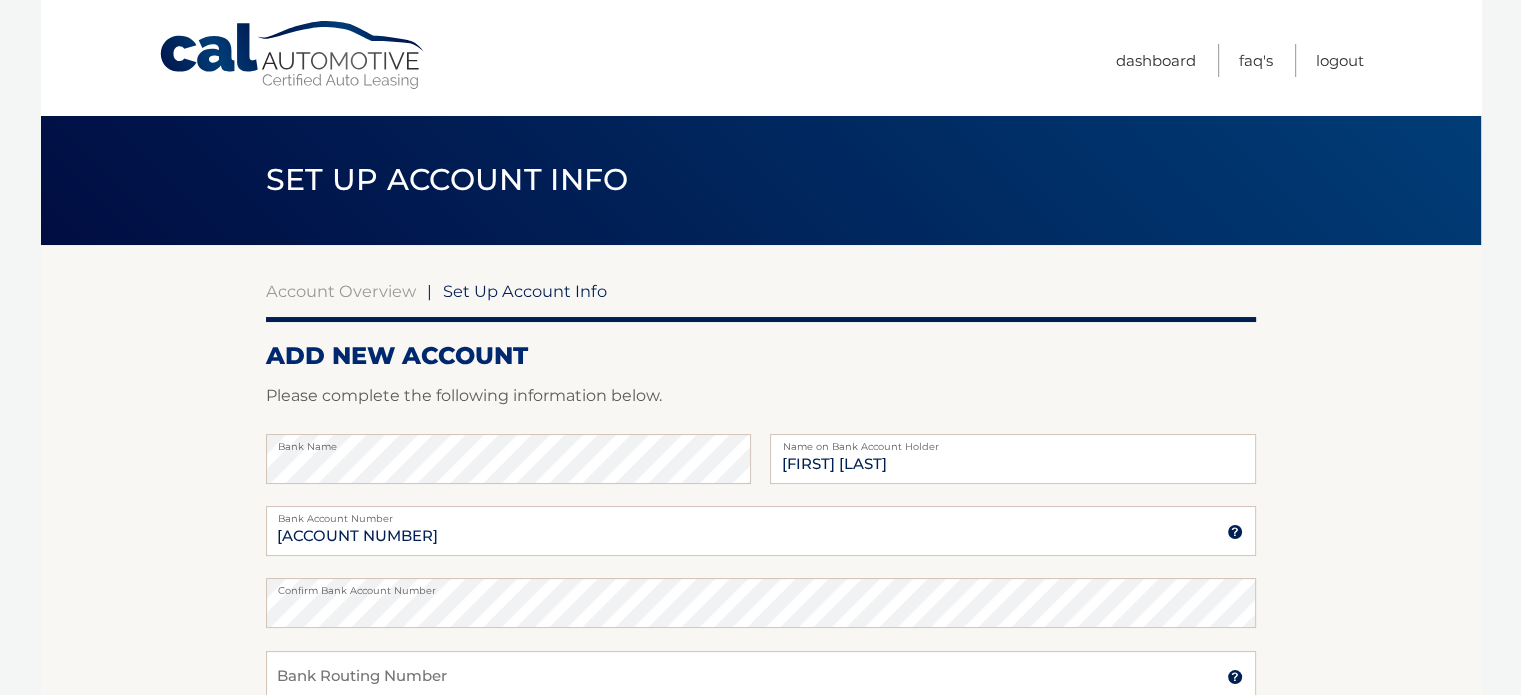 click on "Account Overview
|
Set Up Account Info
ADD NEW ACCOUNT
Please complete the following information below.
Bank Name
Jason Oliveira
Name on Bank Account Holder
231858702
Bank Account Number
A 3-17-digit number at the bottom of a check or bank statement. Contact Your bank if you need help." at bounding box center [761, 626] 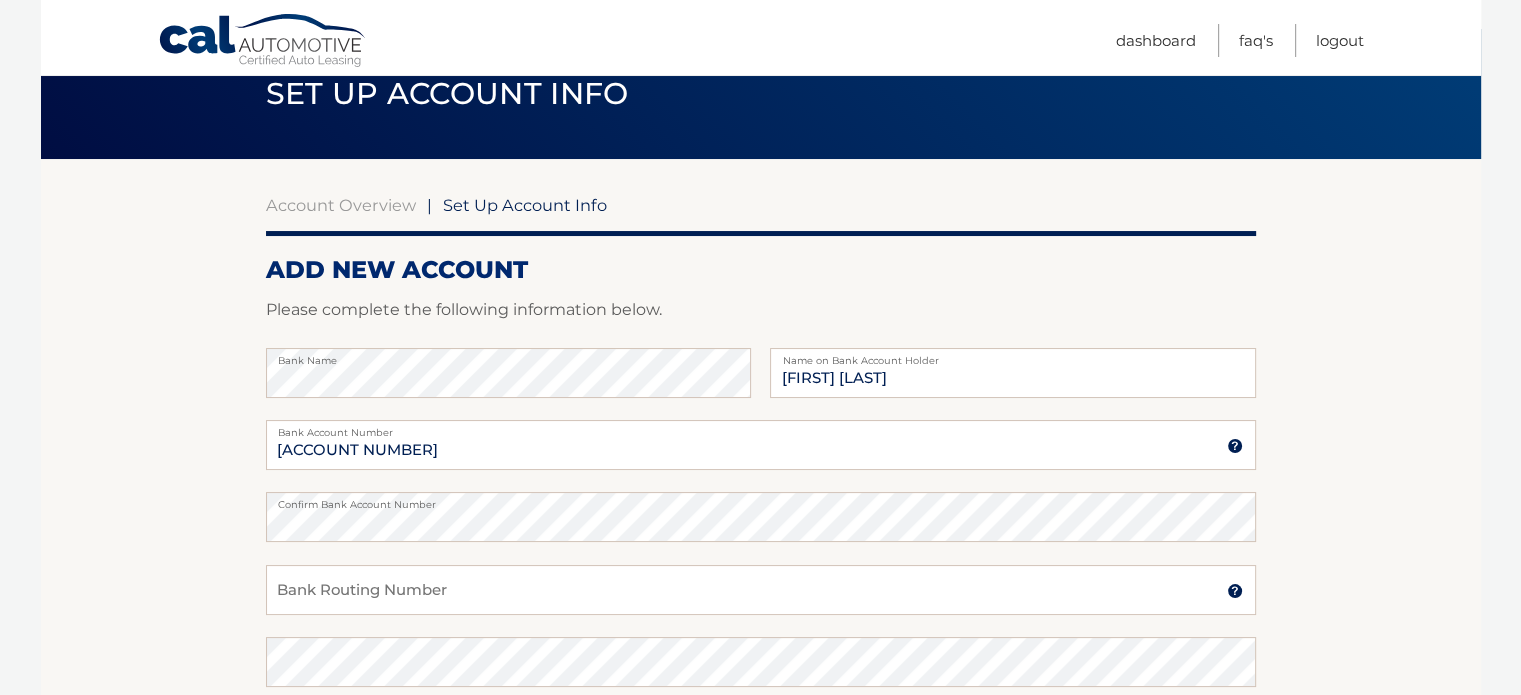 scroll, scrollTop: 120, scrollLeft: 0, axis: vertical 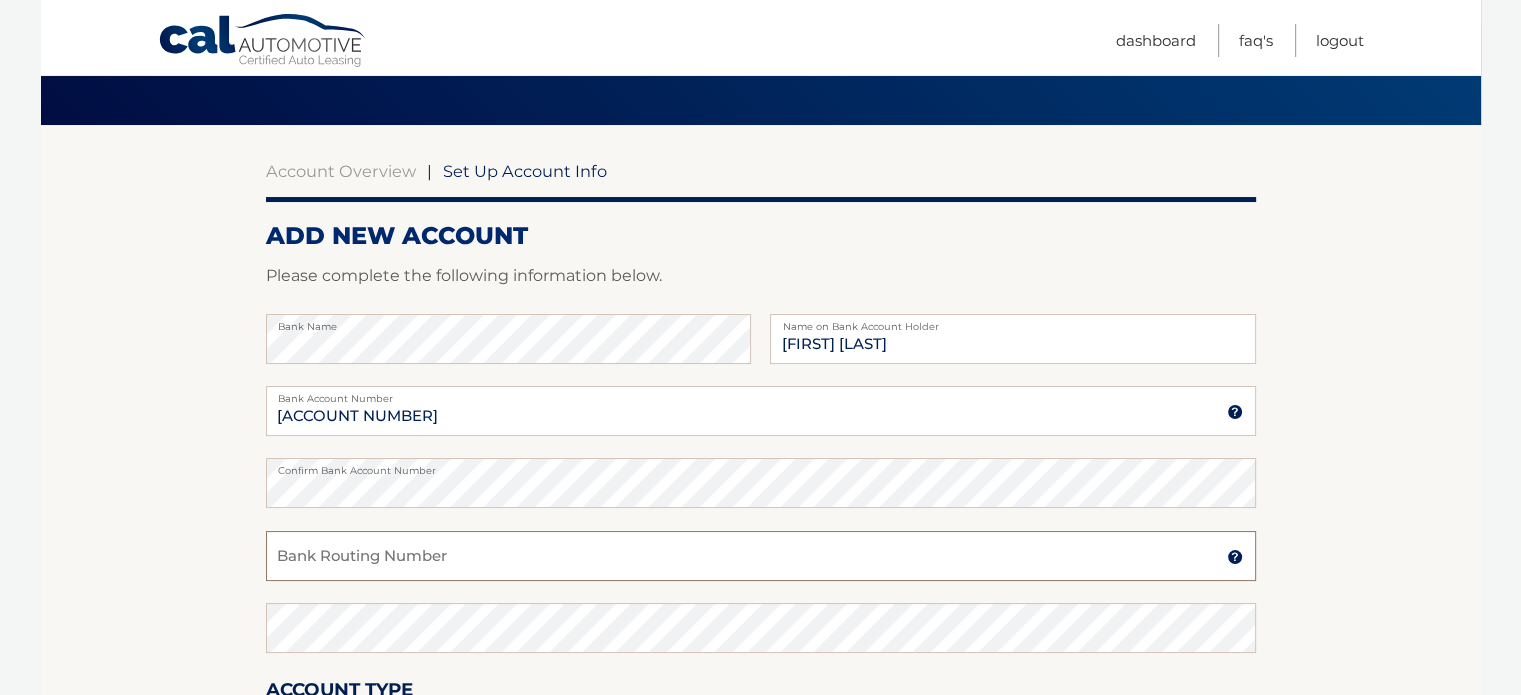 click on "Bank Routing Number" at bounding box center [761, 556] 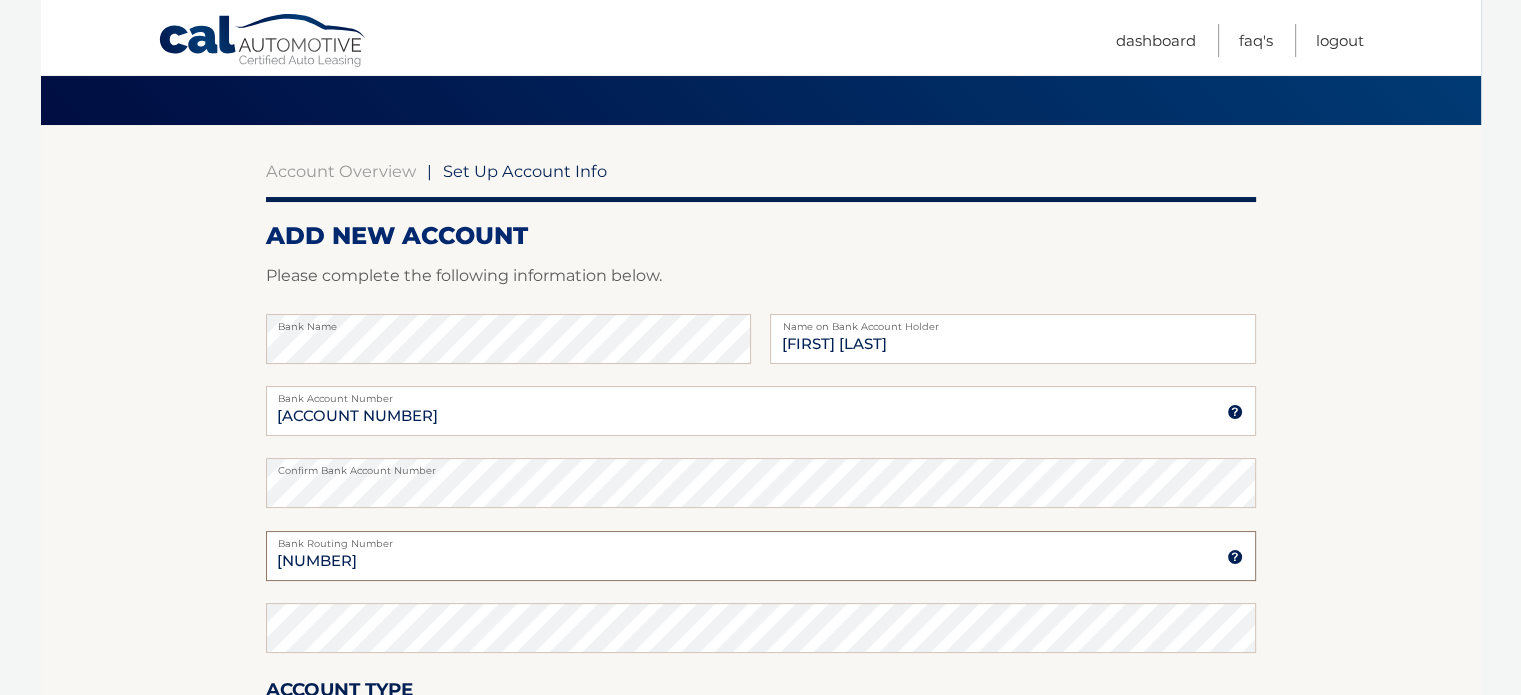 type on "021202337" 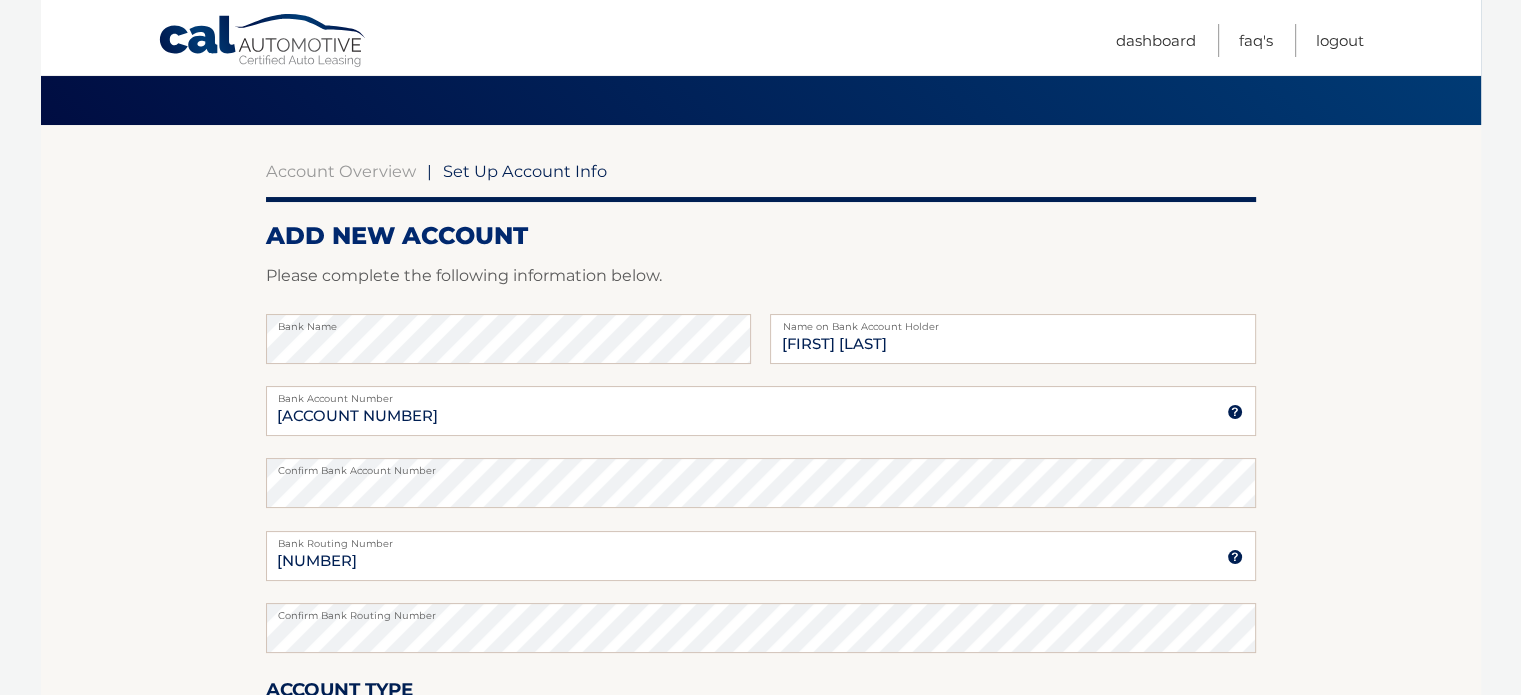 click on "Account Overview
|
Set Up Account Info
ADD NEW ACCOUNT
Please complete the following information below.
Bank Name
Jason Oliveira
Name on Bank Account Holder
231858702
Bank Account Number
A 3-17-digit number at the bottom of a check or bank statement. Contact Your bank if you need help." at bounding box center (761, 506) 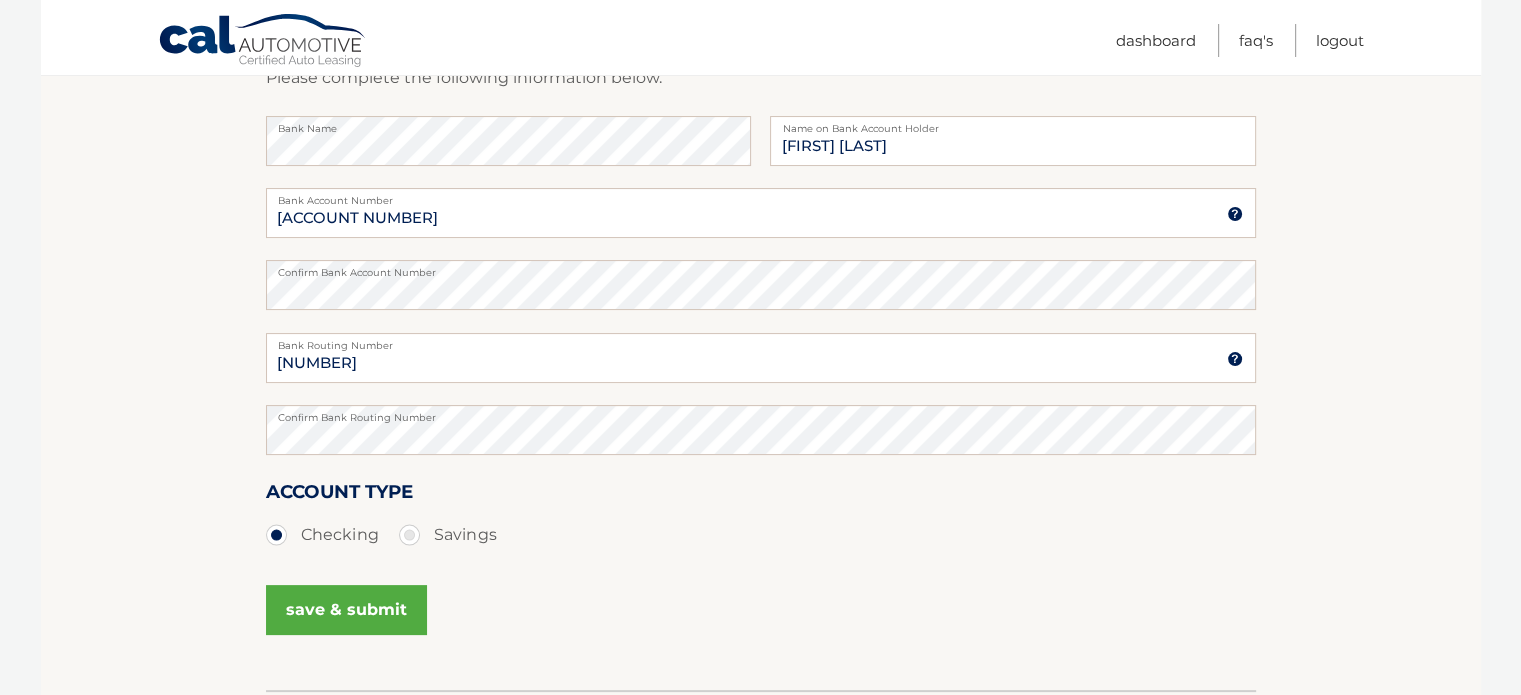 scroll, scrollTop: 320, scrollLeft: 0, axis: vertical 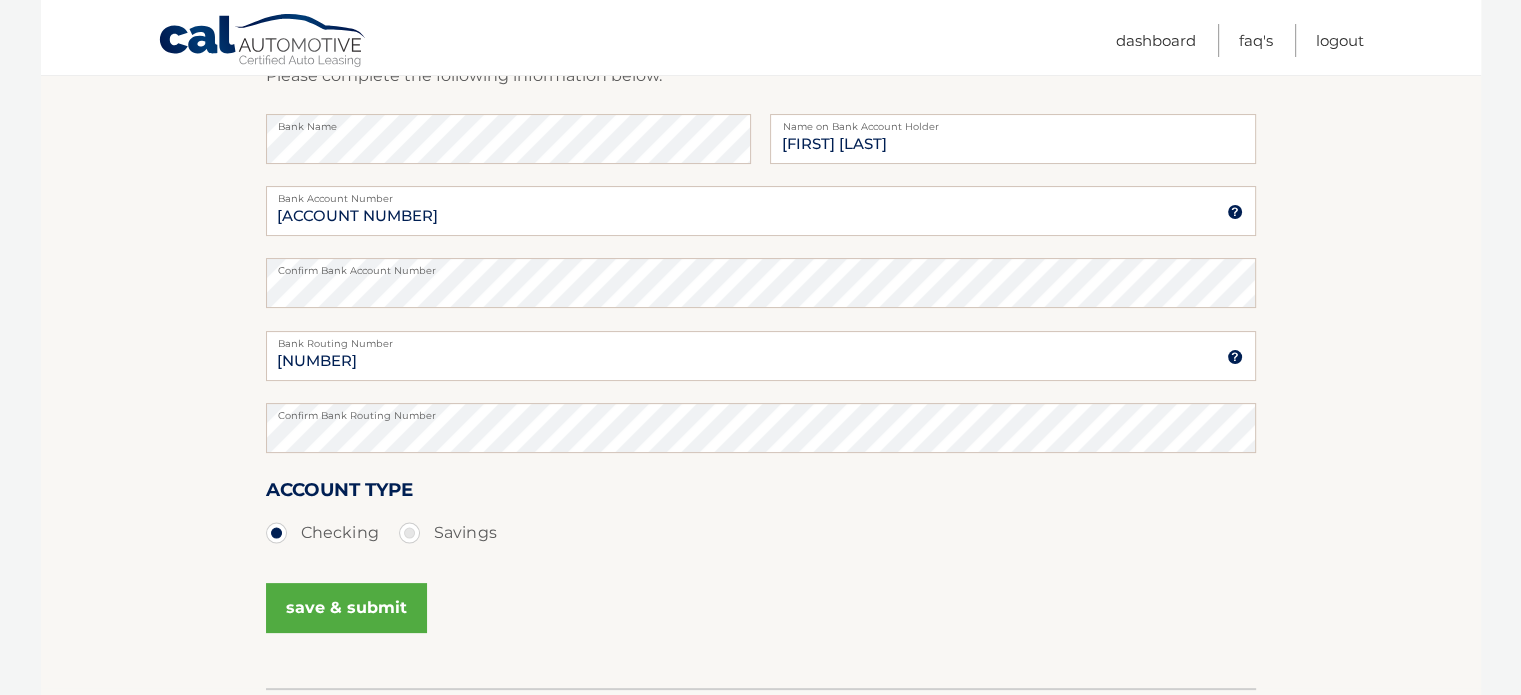 click on "save & submit" at bounding box center (346, 608) 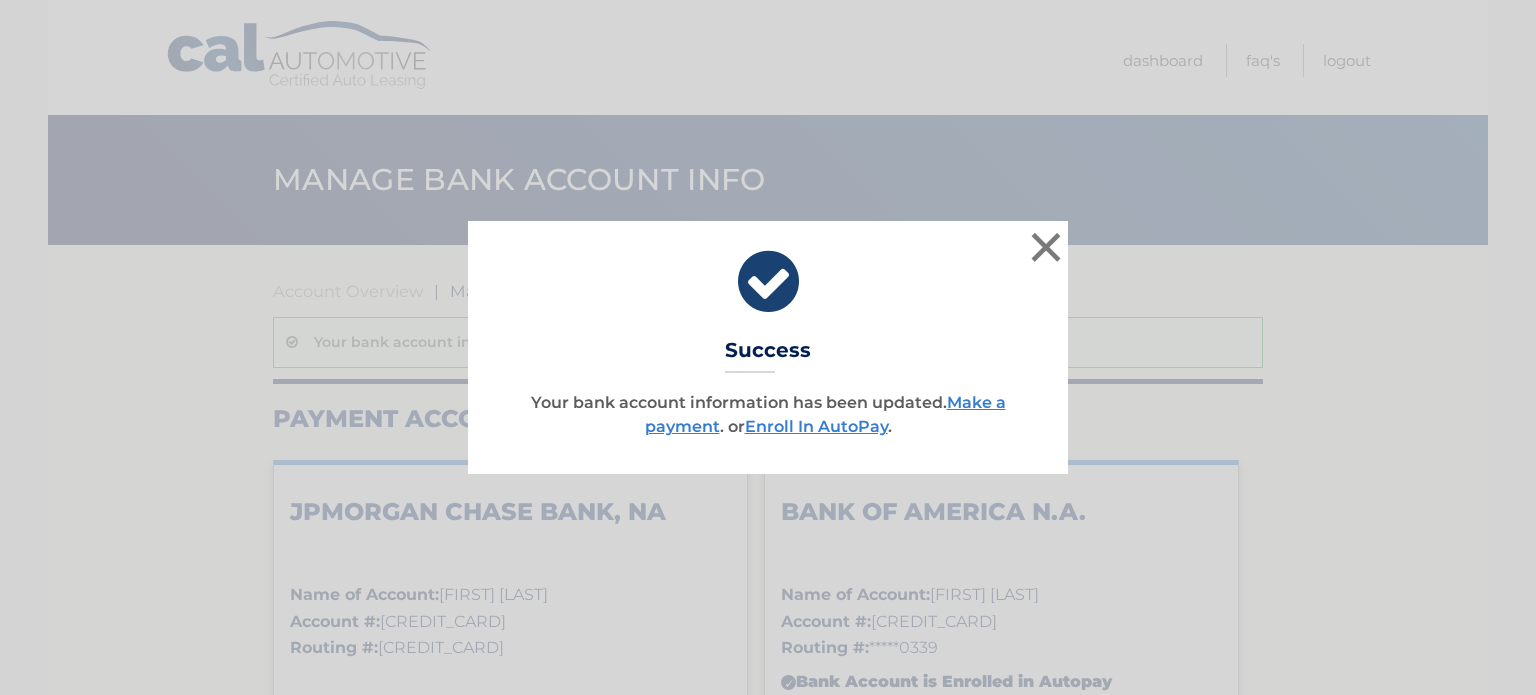 scroll, scrollTop: 0, scrollLeft: 0, axis: both 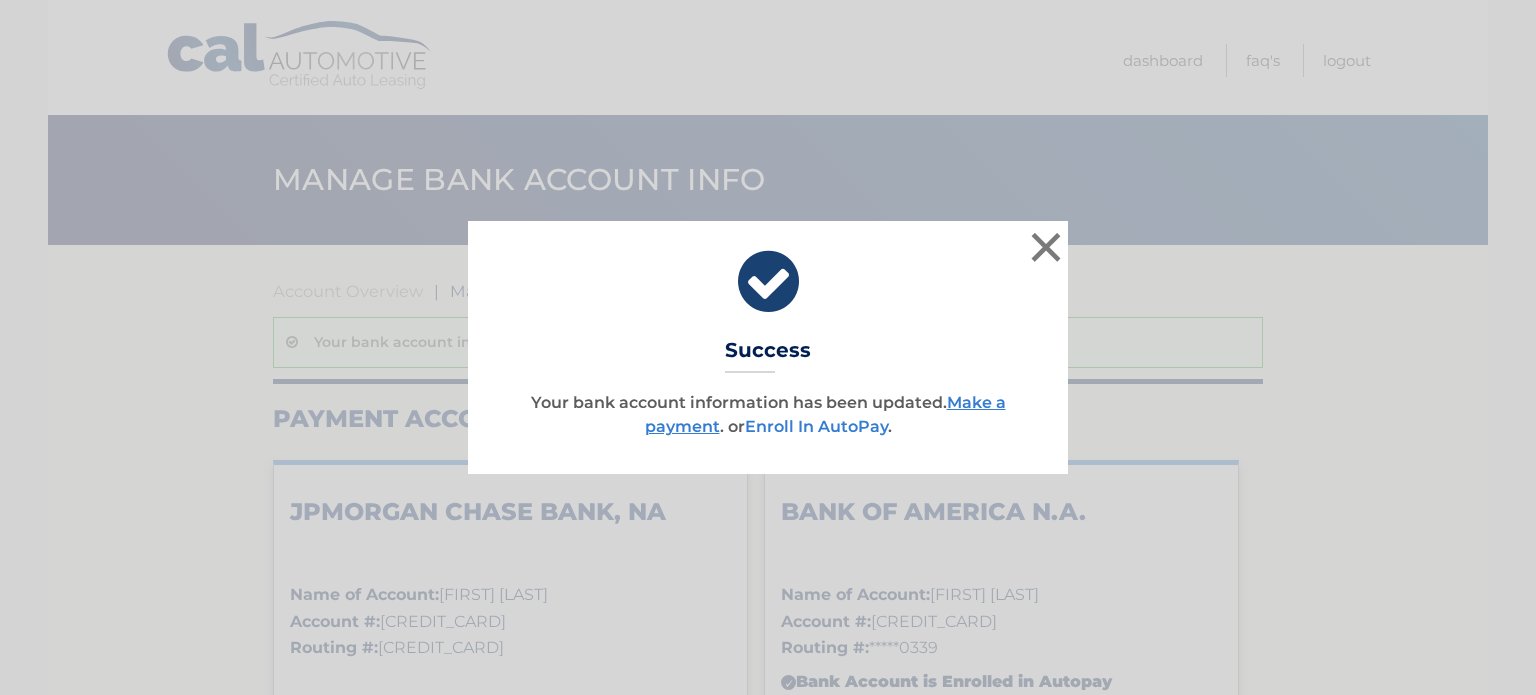 click on "Enroll In AutoPay" at bounding box center (816, 426) 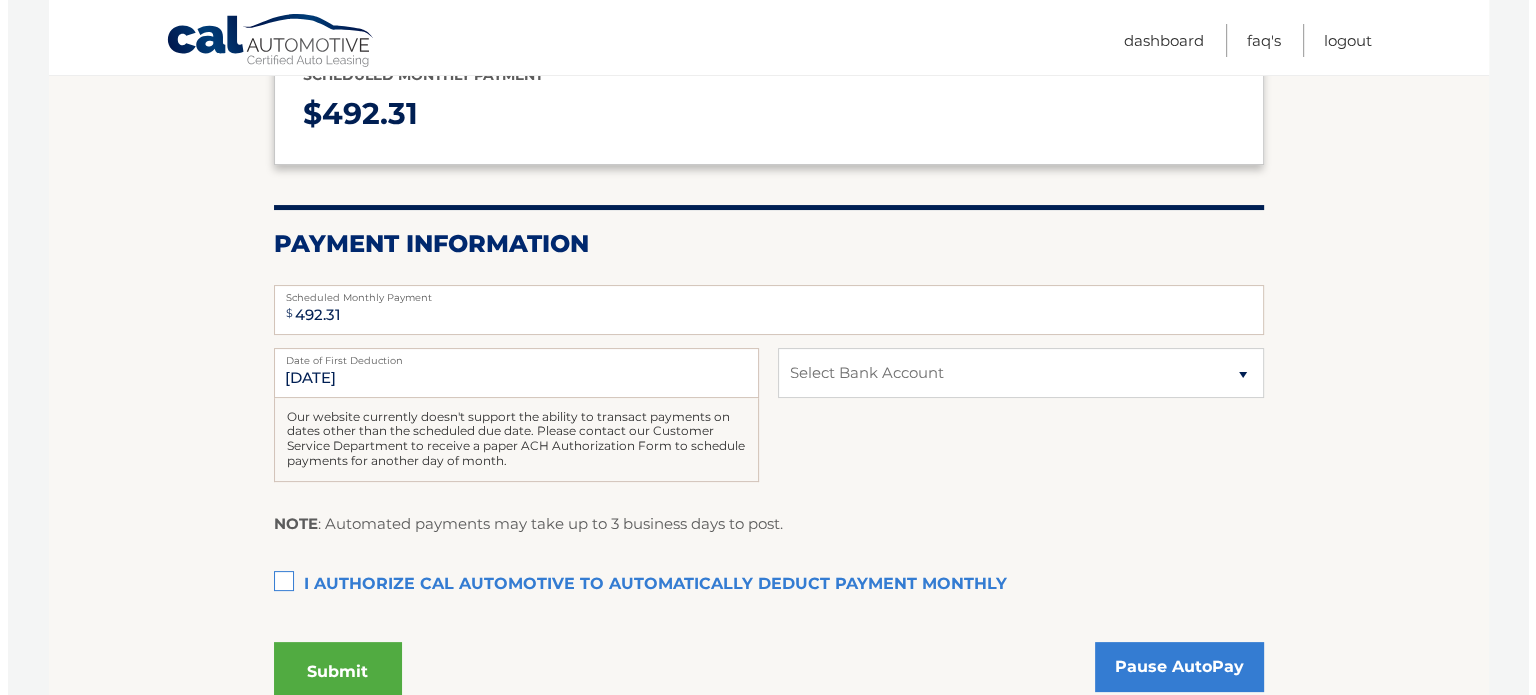 scroll, scrollTop: 280, scrollLeft: 0, axis: vertical 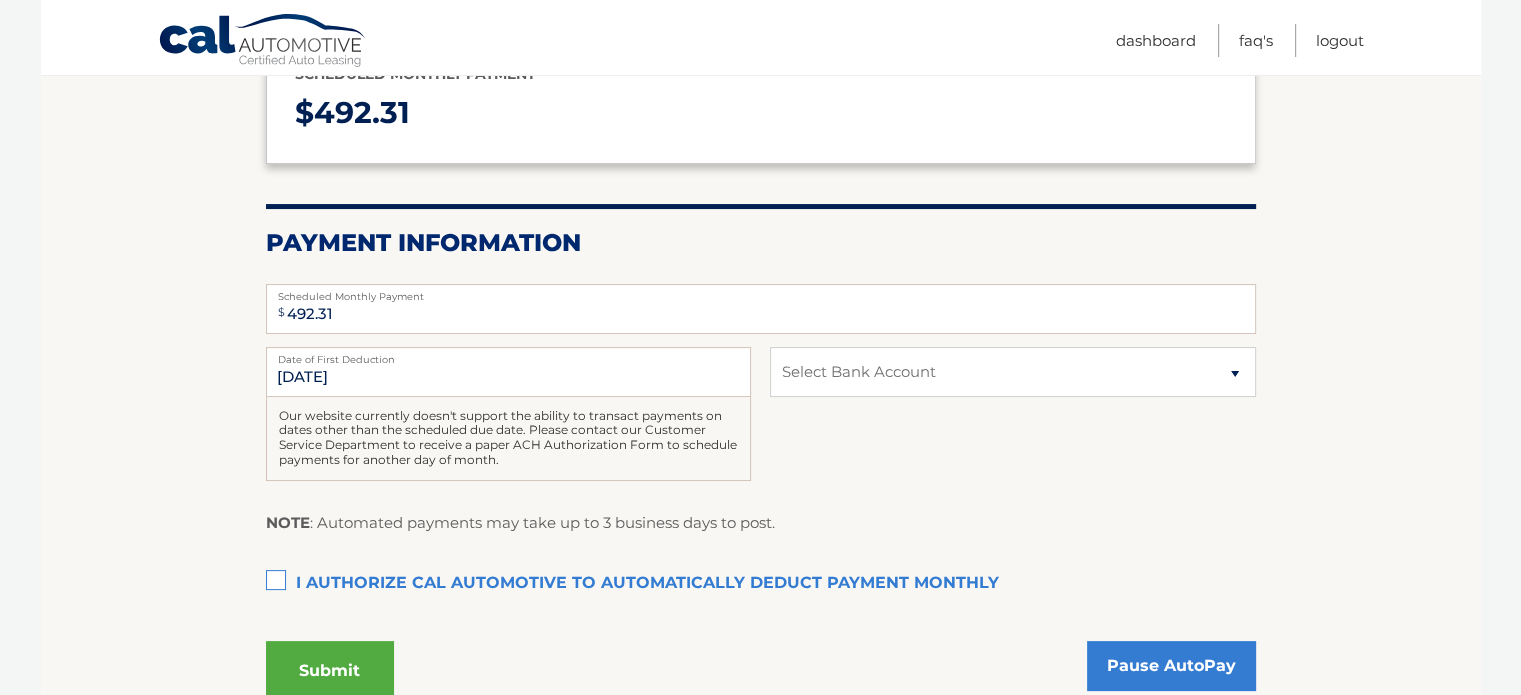click on "I authorize cal automotive to automatically deduct payment monthly
This checkbox must be checked" at bounding box center (761, 584) 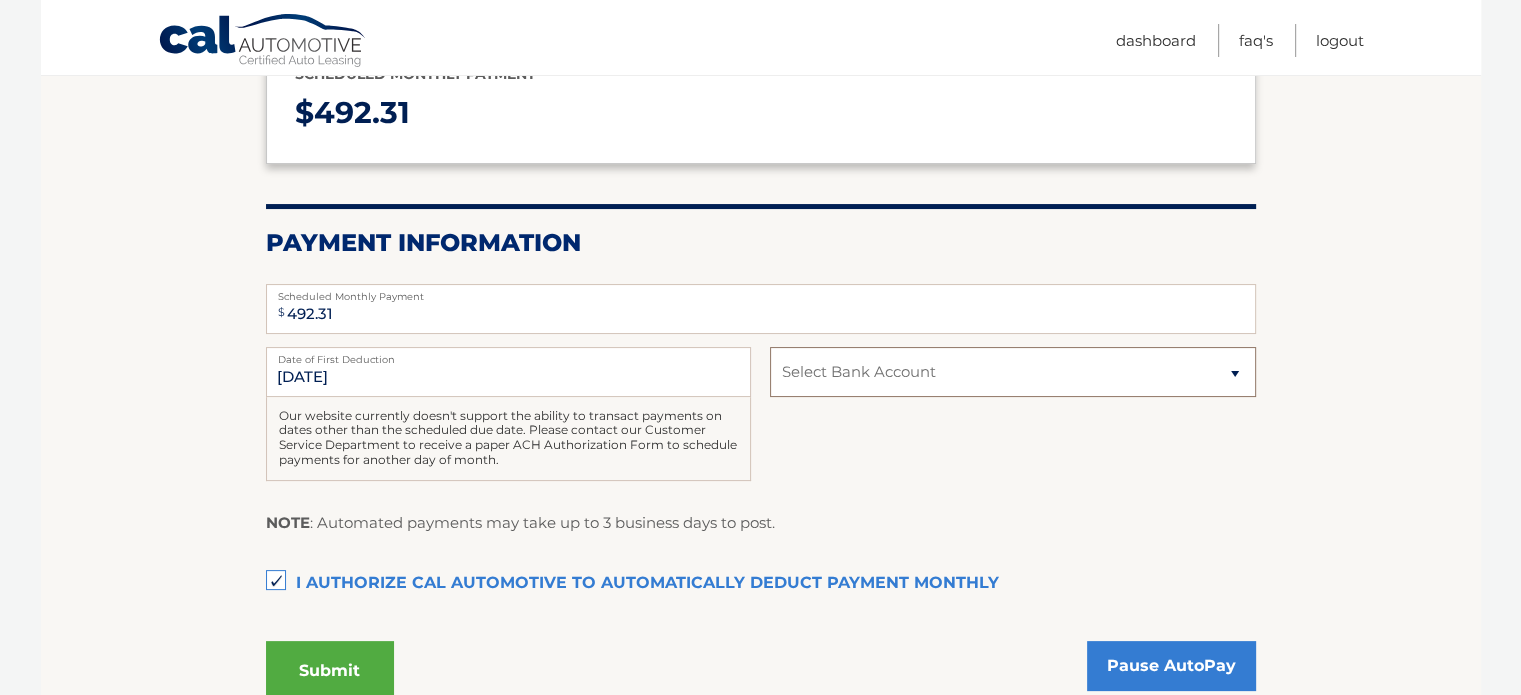 click on "Select Bank Account
Checking JPMORGAN CHASE BANK, NA *****8702 Checking BANK OF AMERICA N.A. *****1340" at bounding box center (1012, 372) 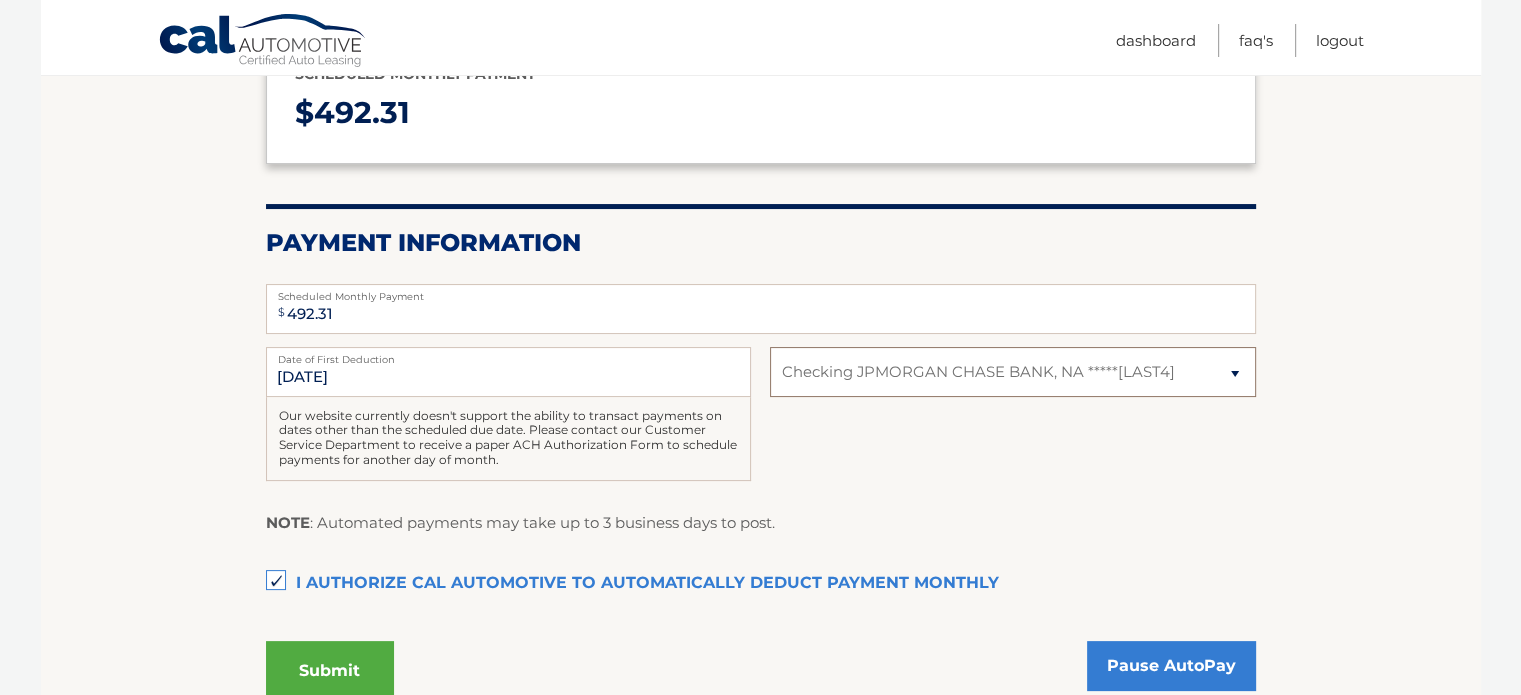 click on "Select Bank Account
Checking JPMORGAN CHASE BANK, NA *****8702 Checking BANK OF AMERICA N.A. *****1340" at bounding box center [1012, 372] 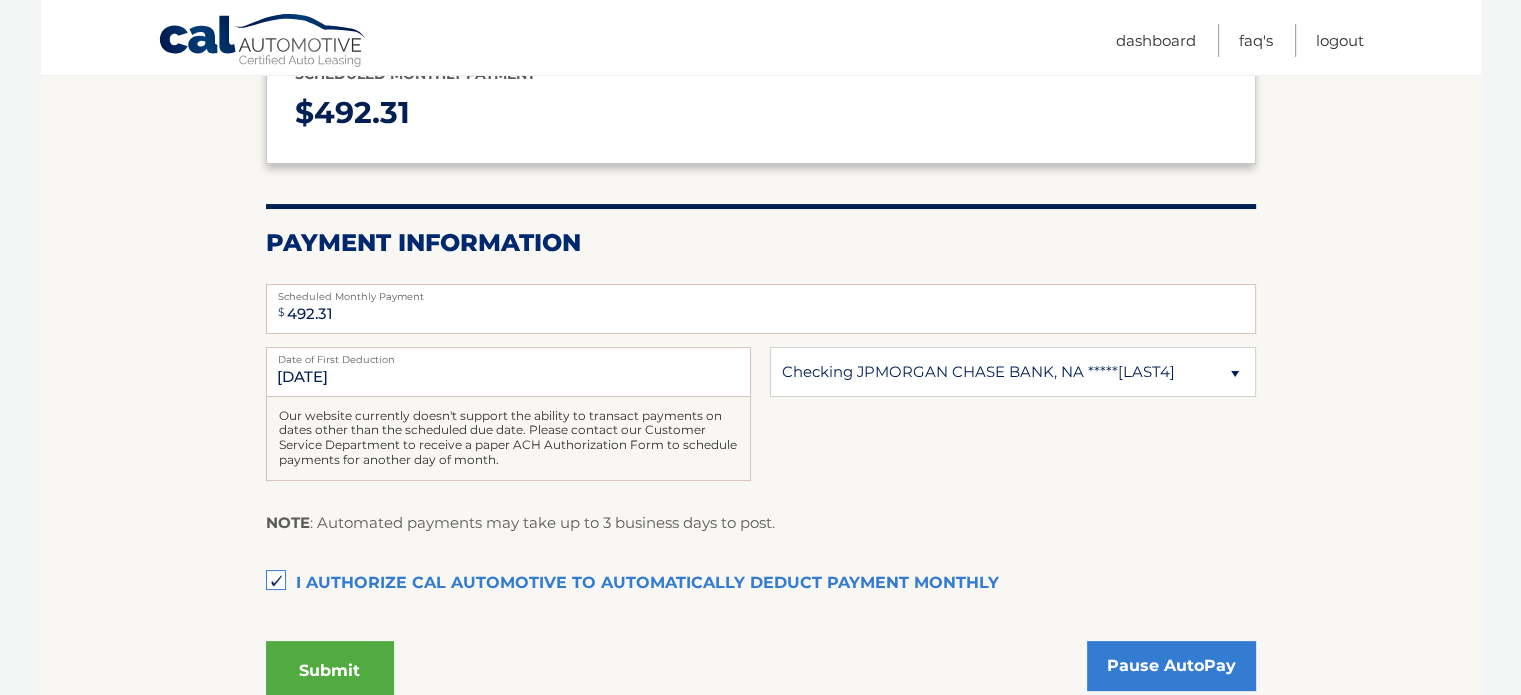 click on "Submit" at bounding box center (330, 671) 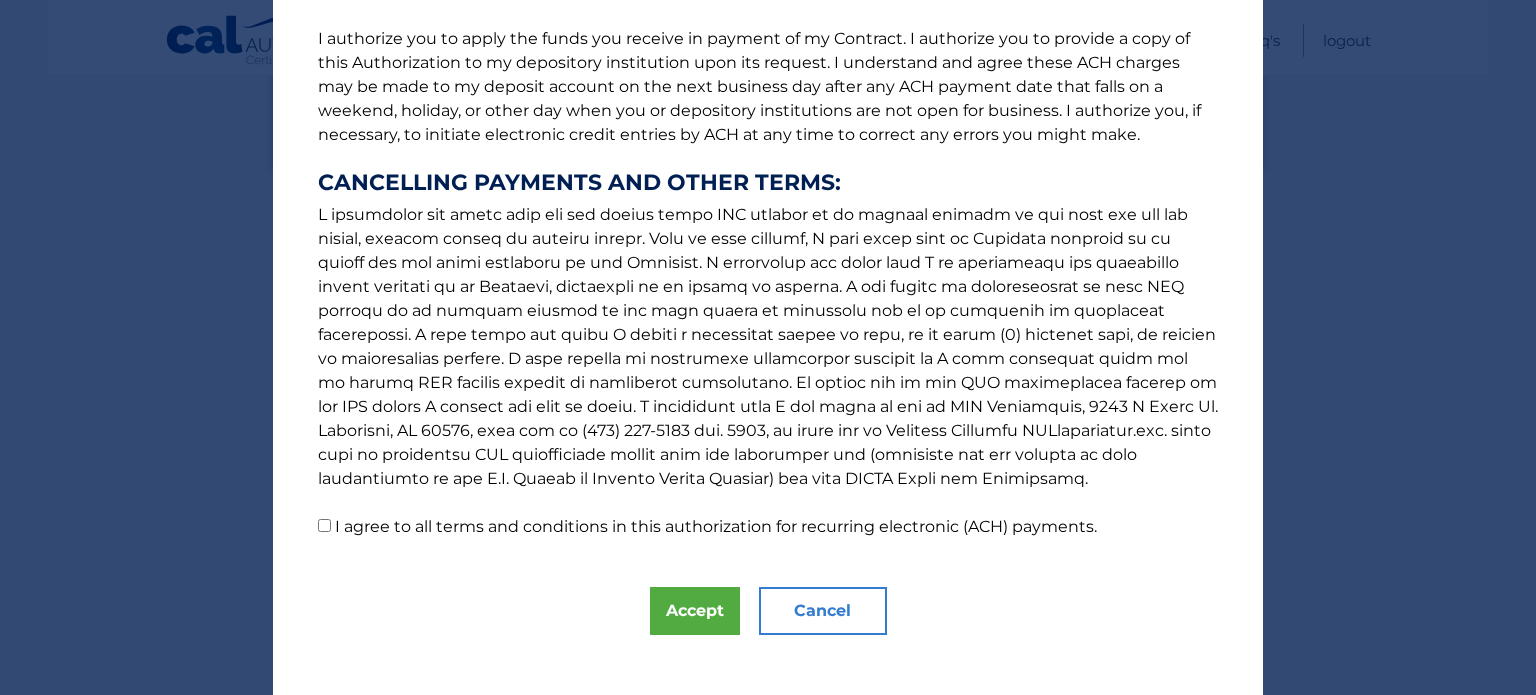 scroll, scrollTop: 273, scrollLeft: 0, axis: vertical 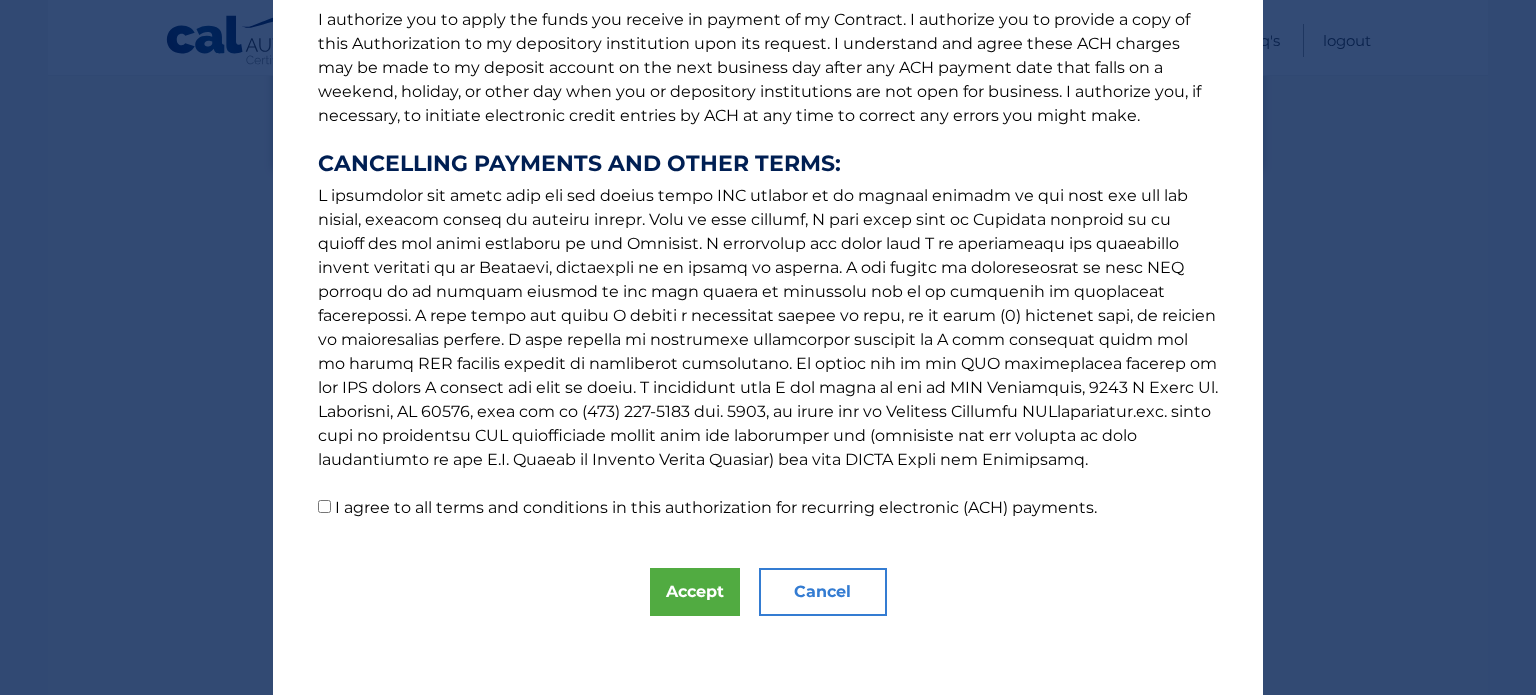 click on "I agree to all terms and conditions in this authorization for recurring electronic (ACH) payments." at bounding box center (324, 506) 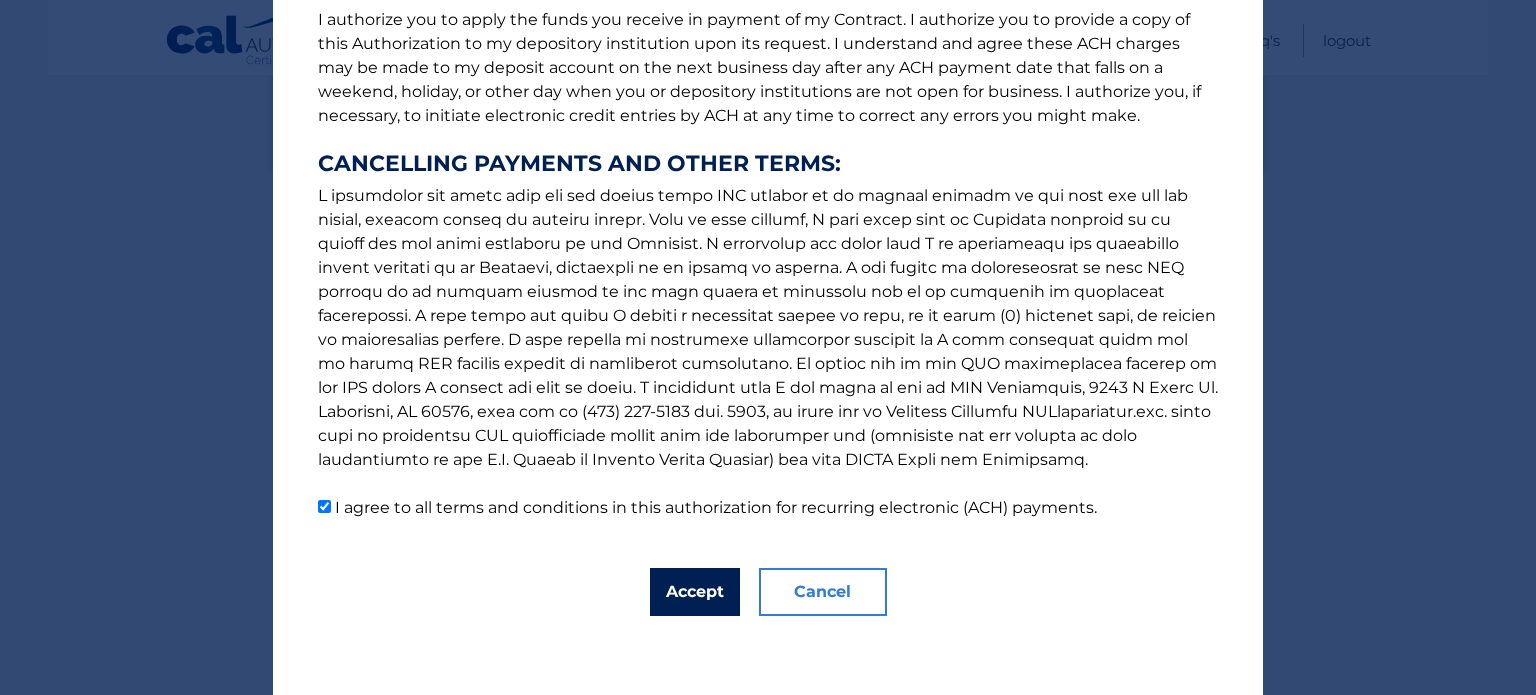 click on "Accept" at bounding box center [695, 592] 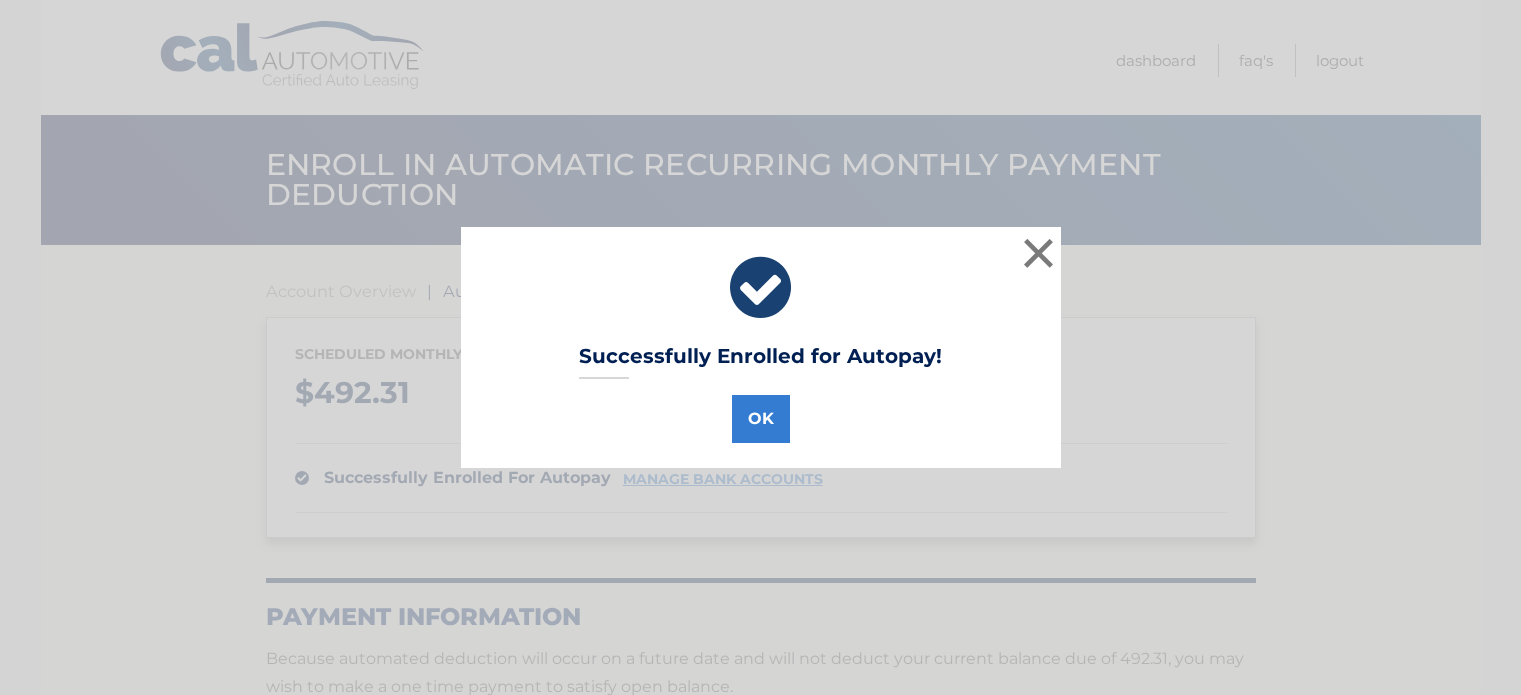 scroll, scrollTop: 0, scrollLeft: 0, axis: both 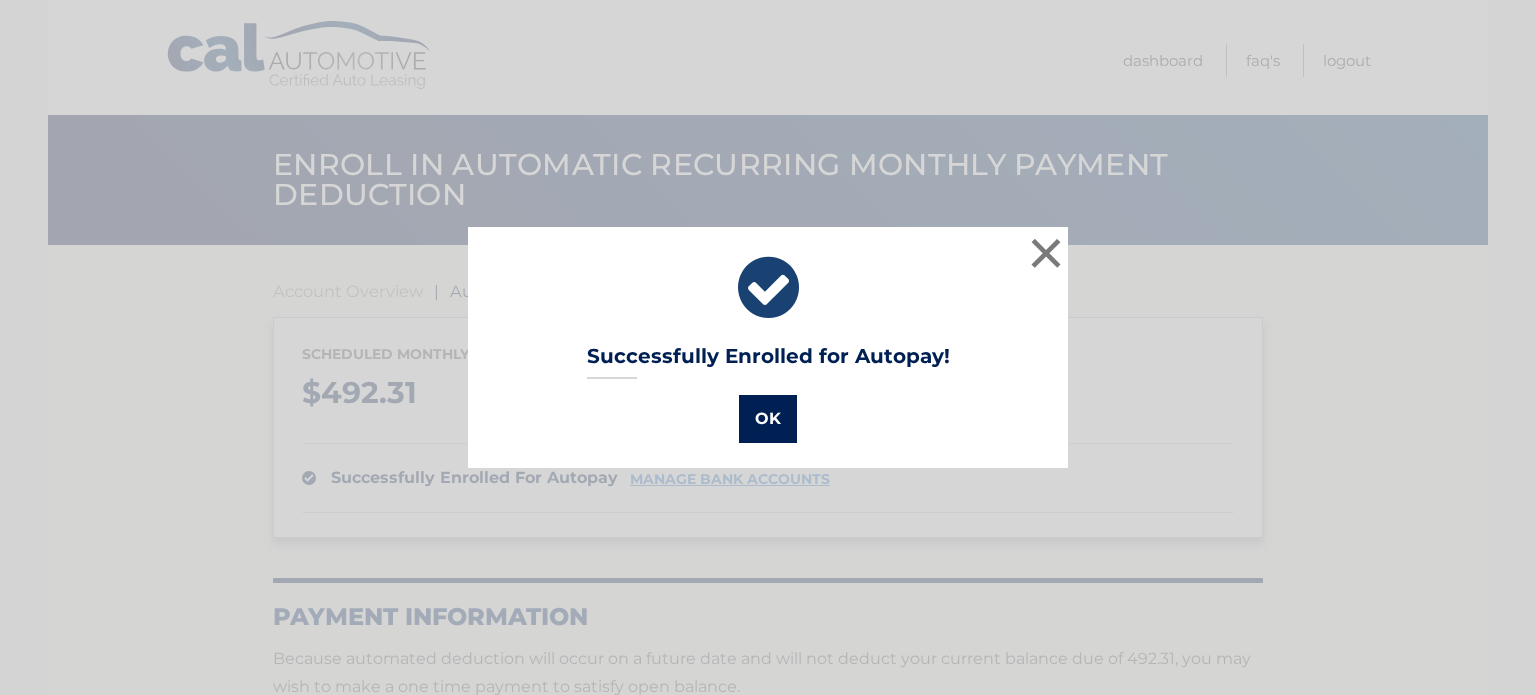 click on "OK" at bounding box center [768, 419] 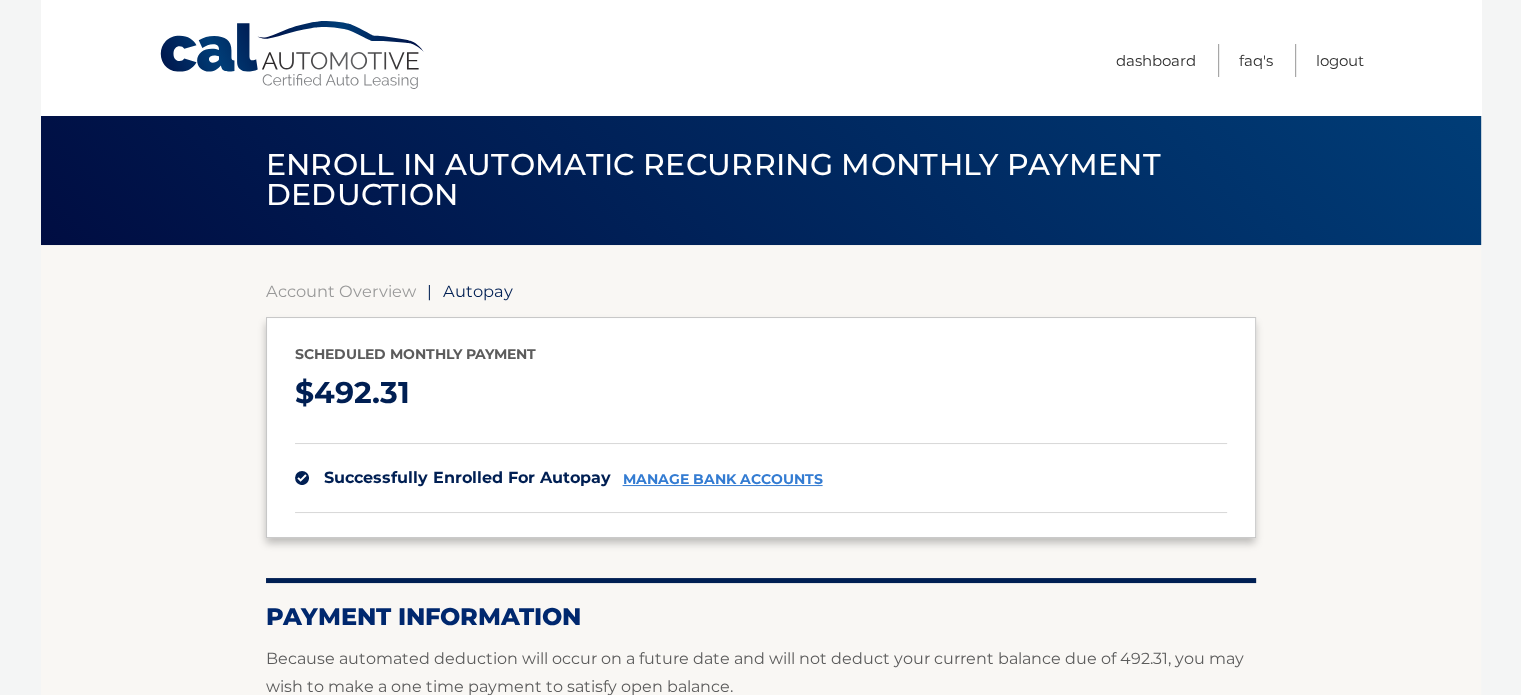 click on "Autopay" at bounding box center [478, 291] 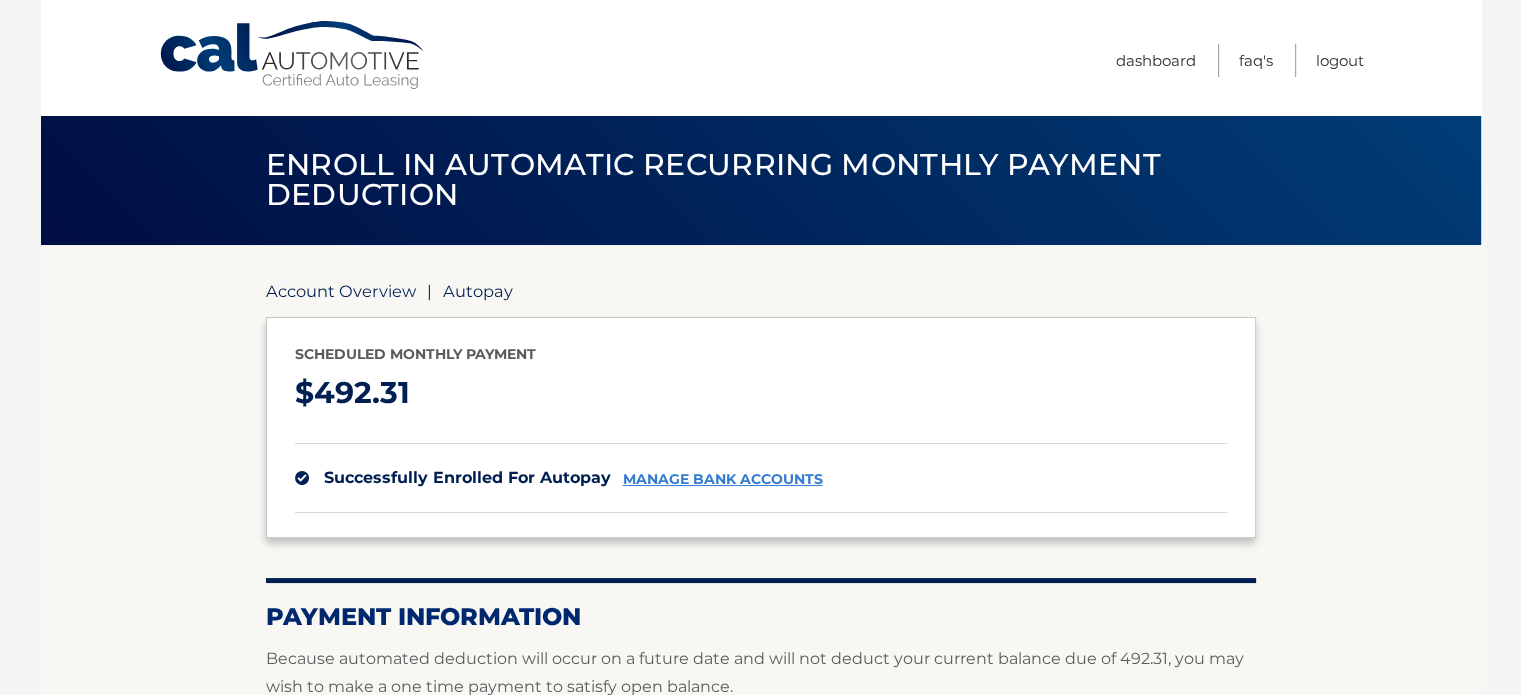 click on "Account Overview" at bounding box center [341, 291] 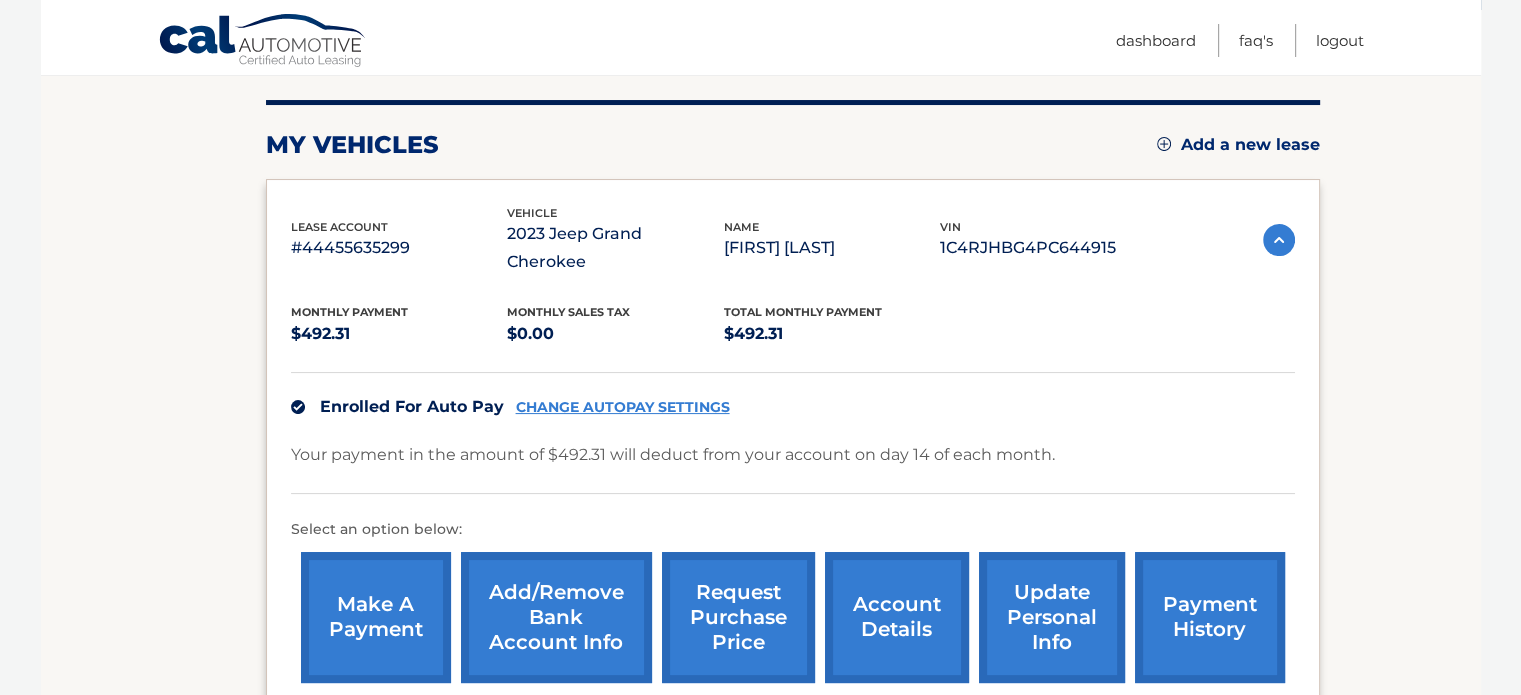 scroll, scrollTop: 266, scrollLeft: 0, axis: vertical 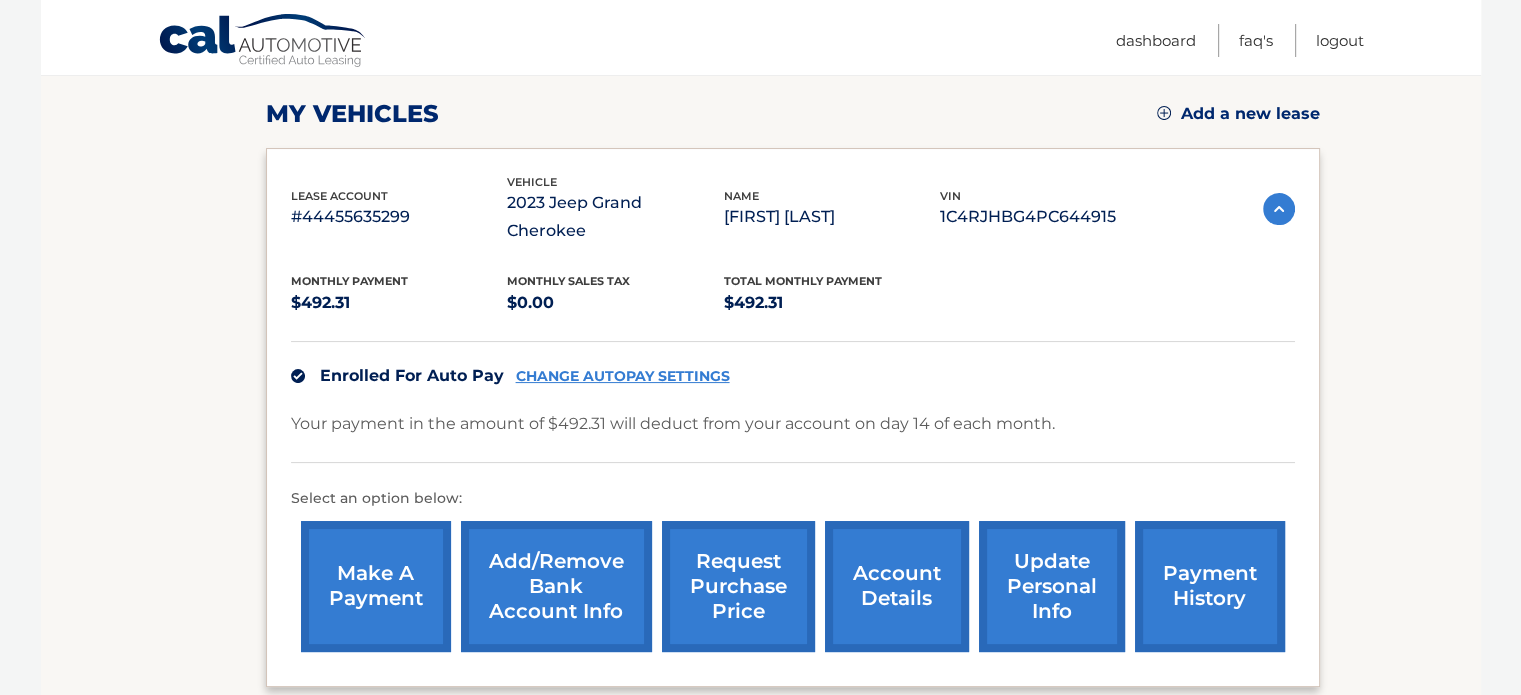 click on "Add/Remove bank account info" at bounding box center [556, 586] 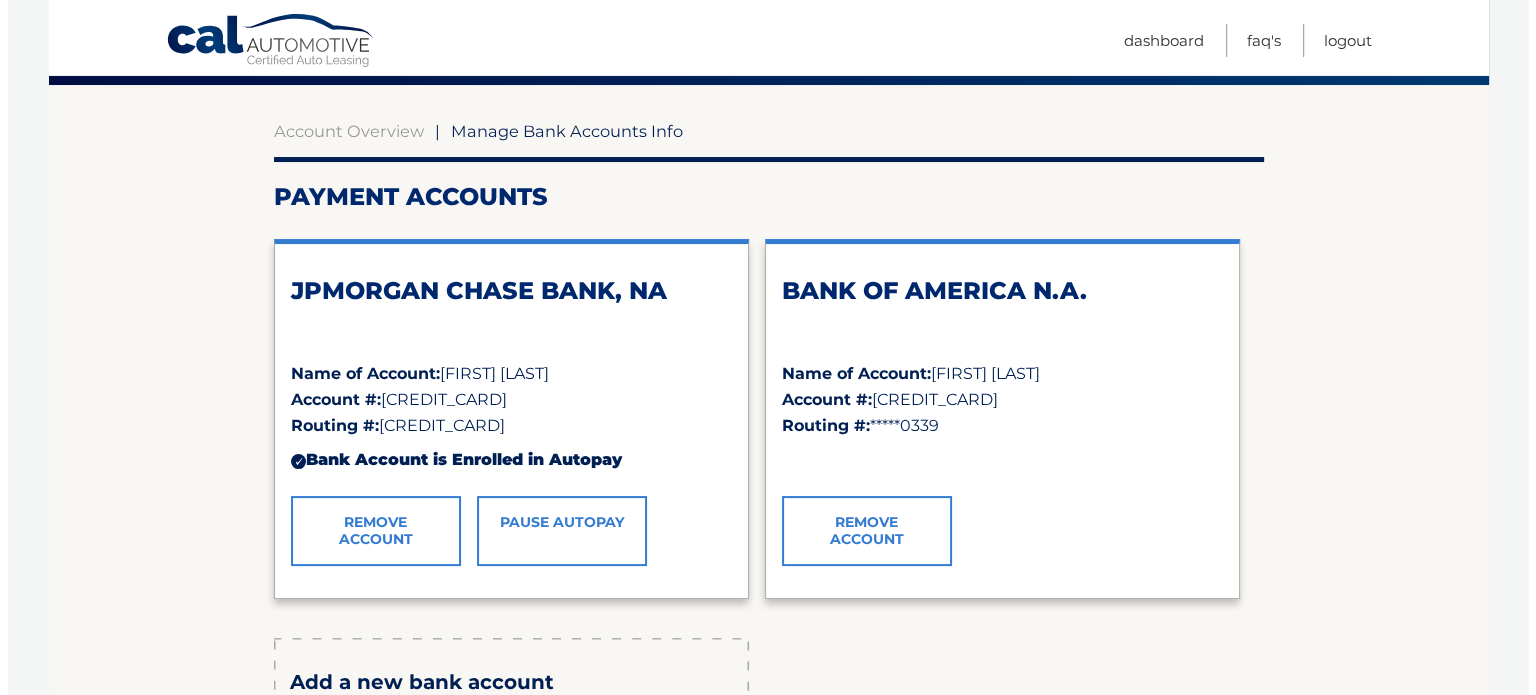scroll, scrollTop: 200, scrollLeft: 0, axis: vertical 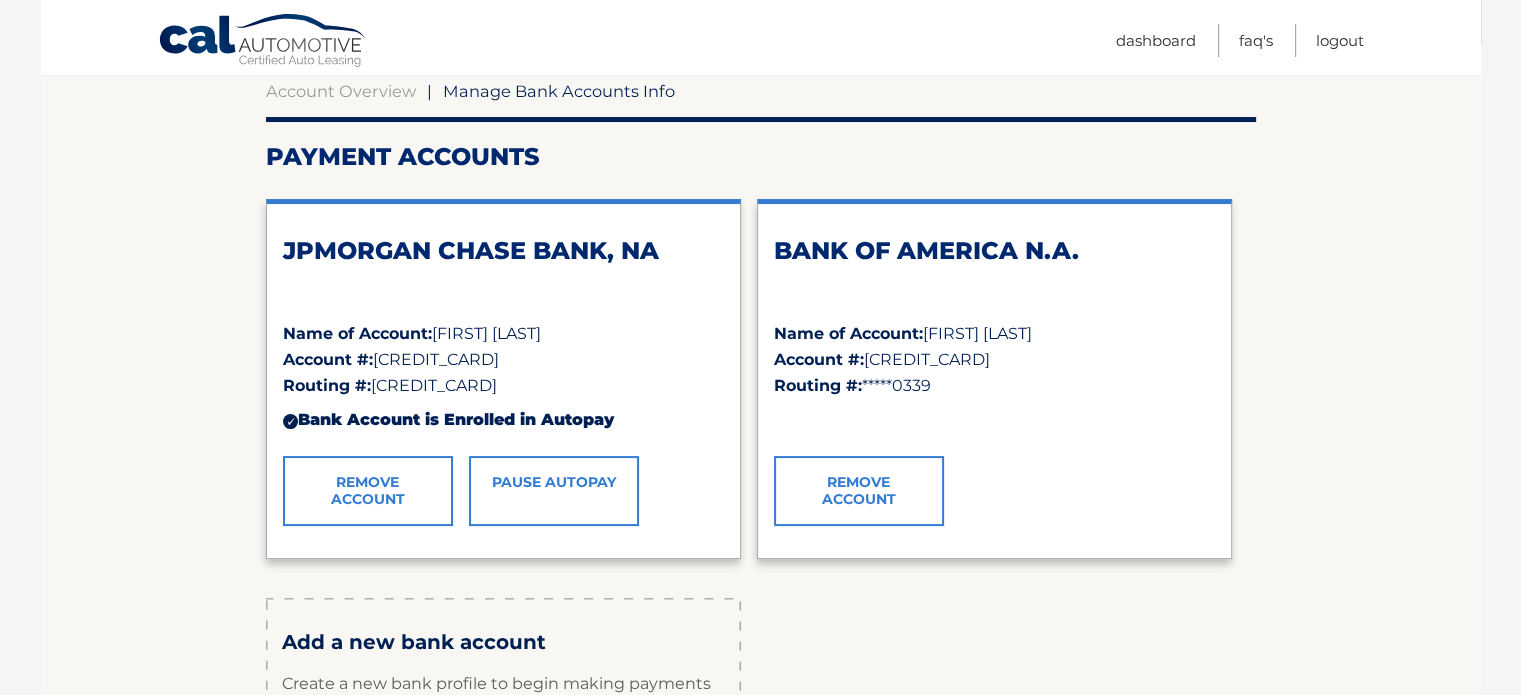 click on "Remove Account" at bounding box center [859, 491] 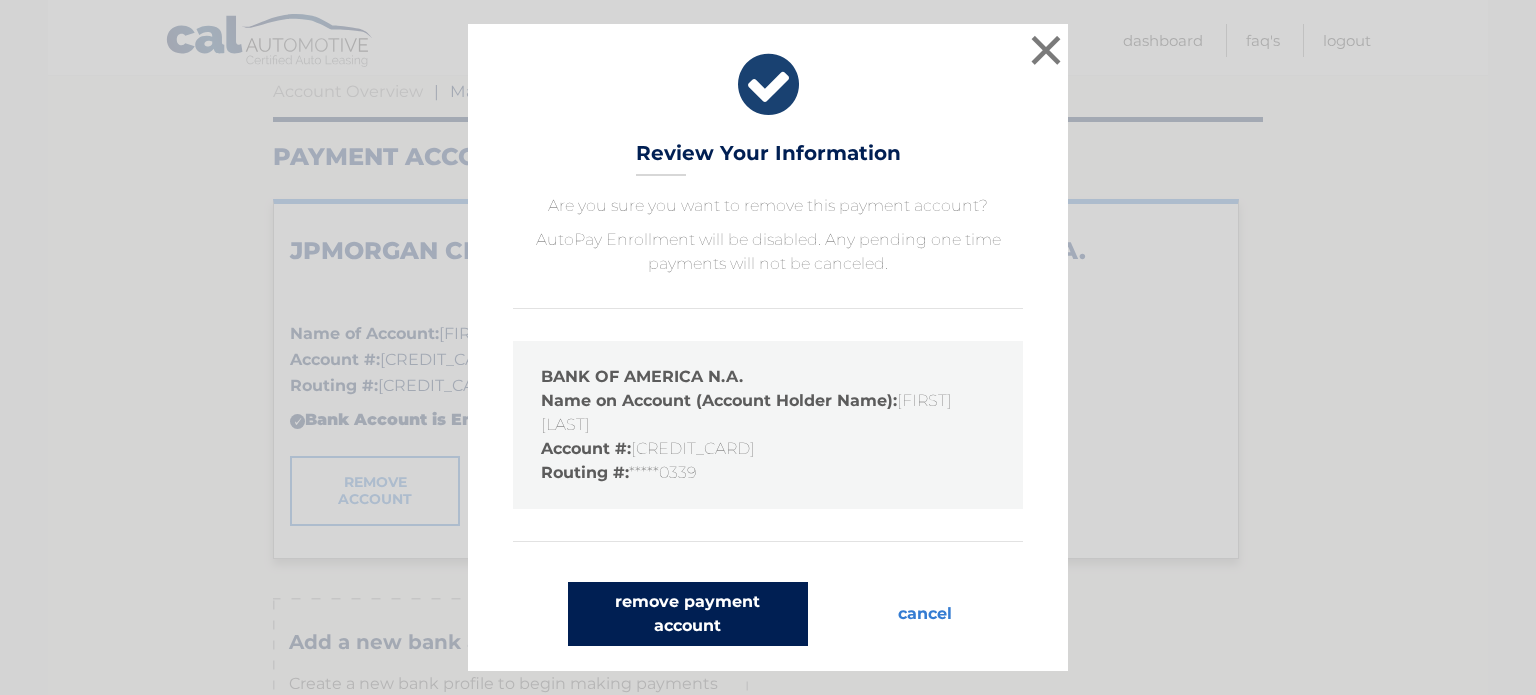 click on "remove payment account" at bounding box center (688, 614) 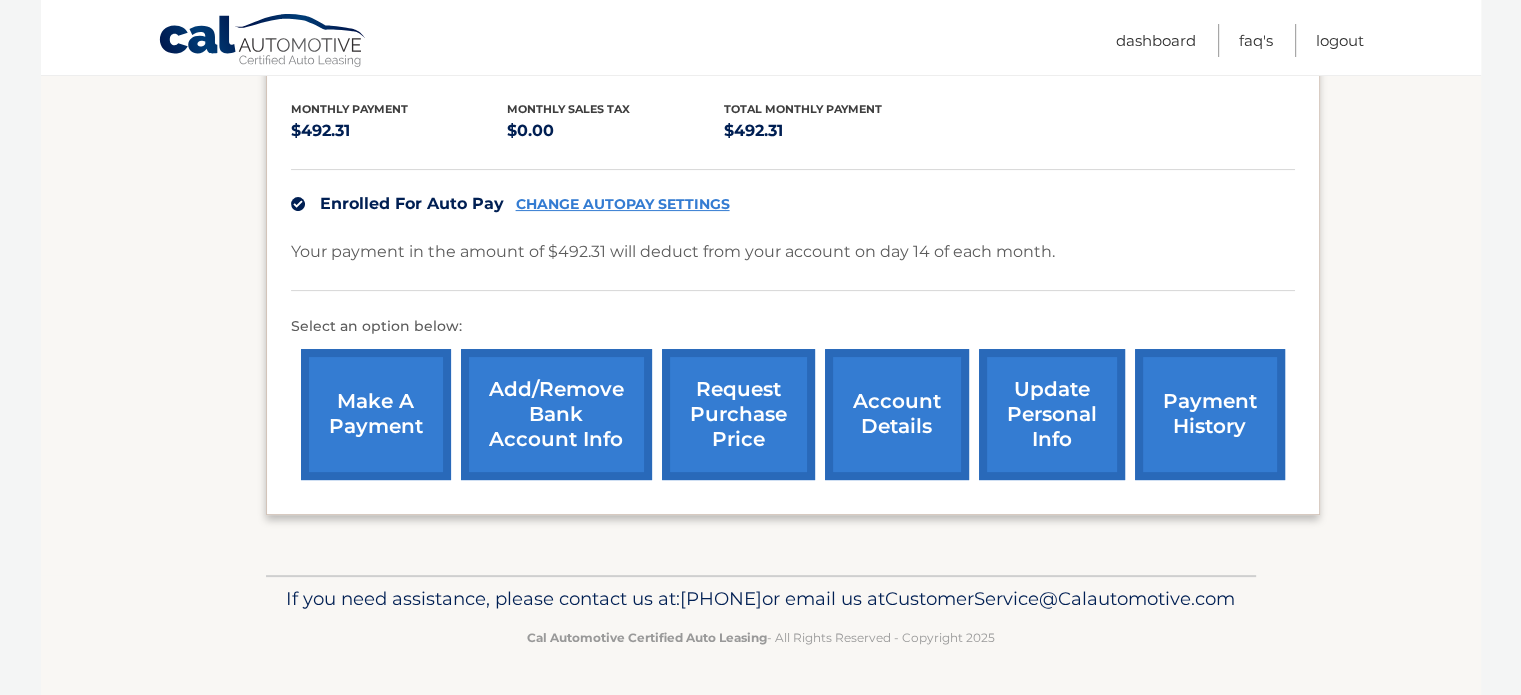 scroll, scrollTop: 466, scrollLeft: 0, axis: vertical 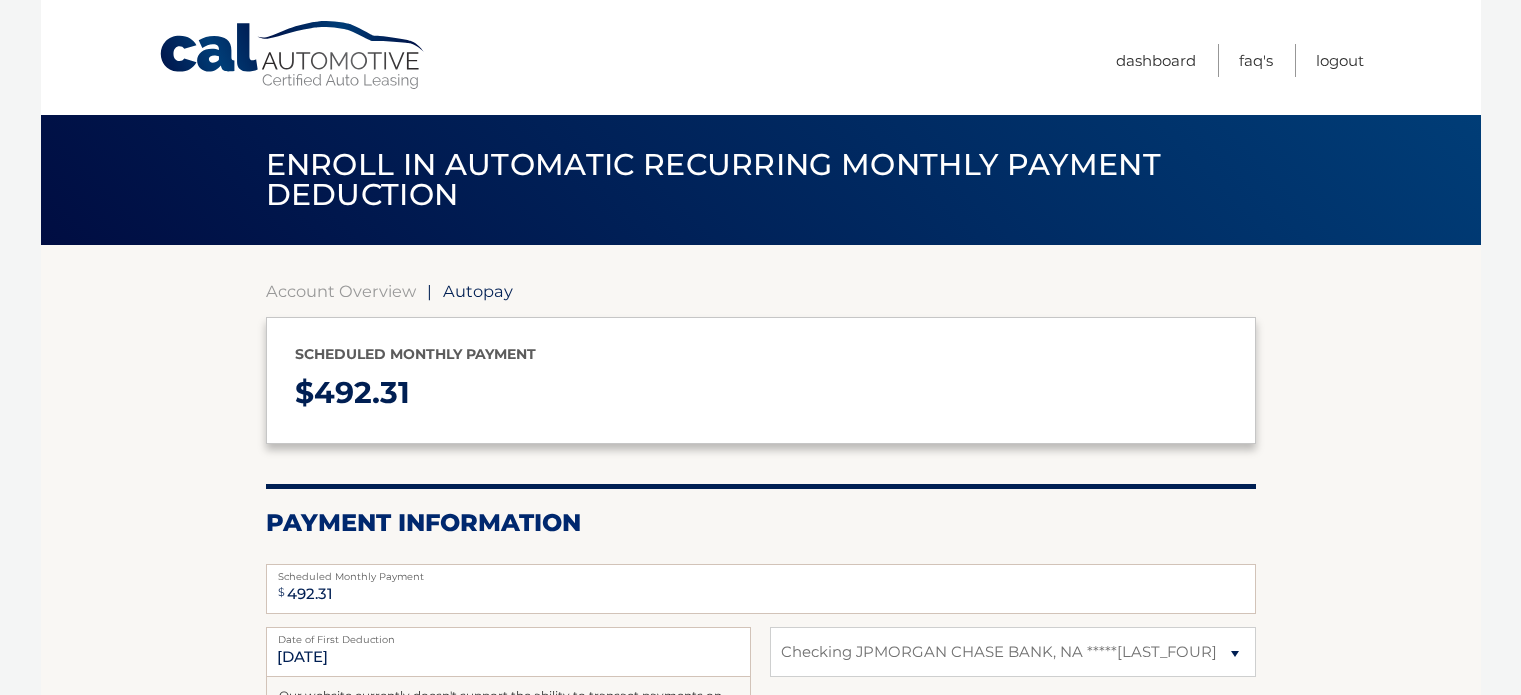select on "YmNlYWNhOTYtY2YxMy00OTdhLWJjZmYtNGE3M2UzYWY5ZmRj" 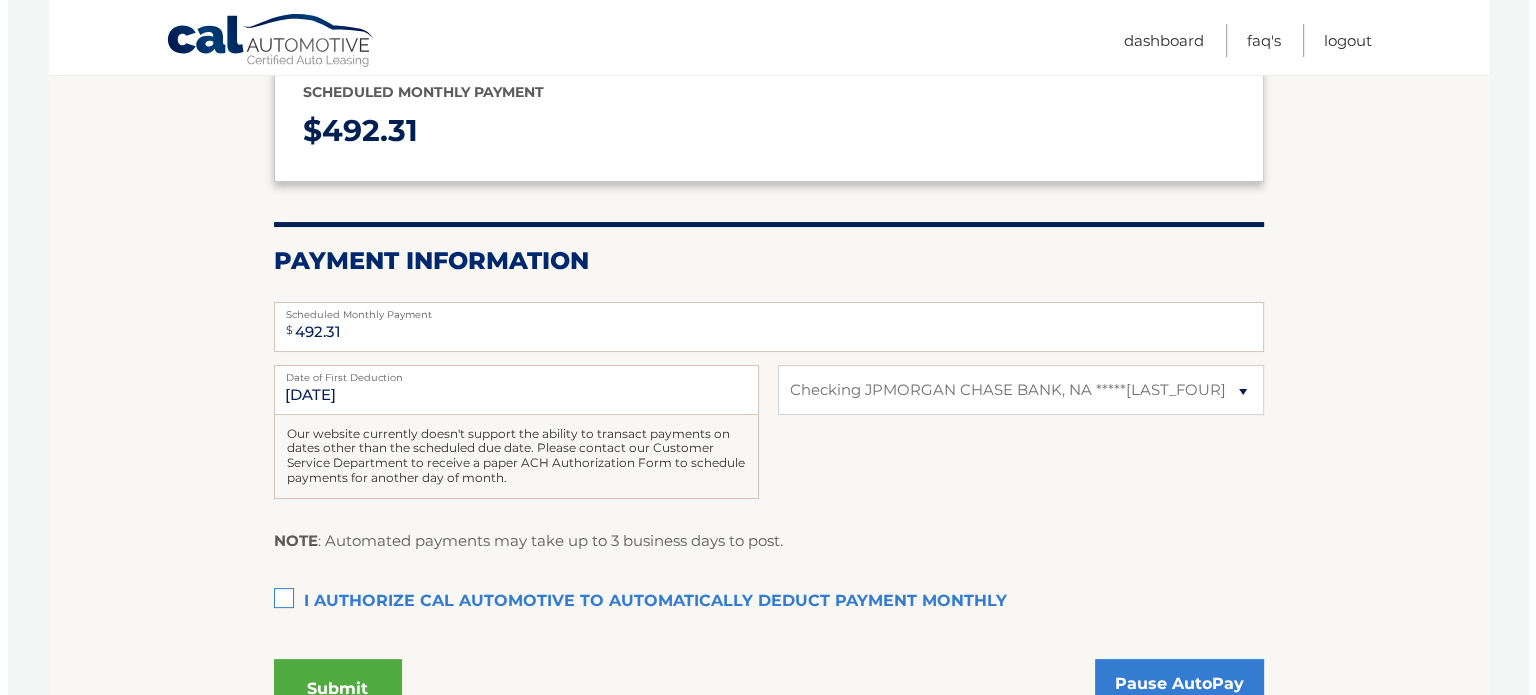 scroll, scrollTop: 280, scrollLeft: 0, axis: vertical 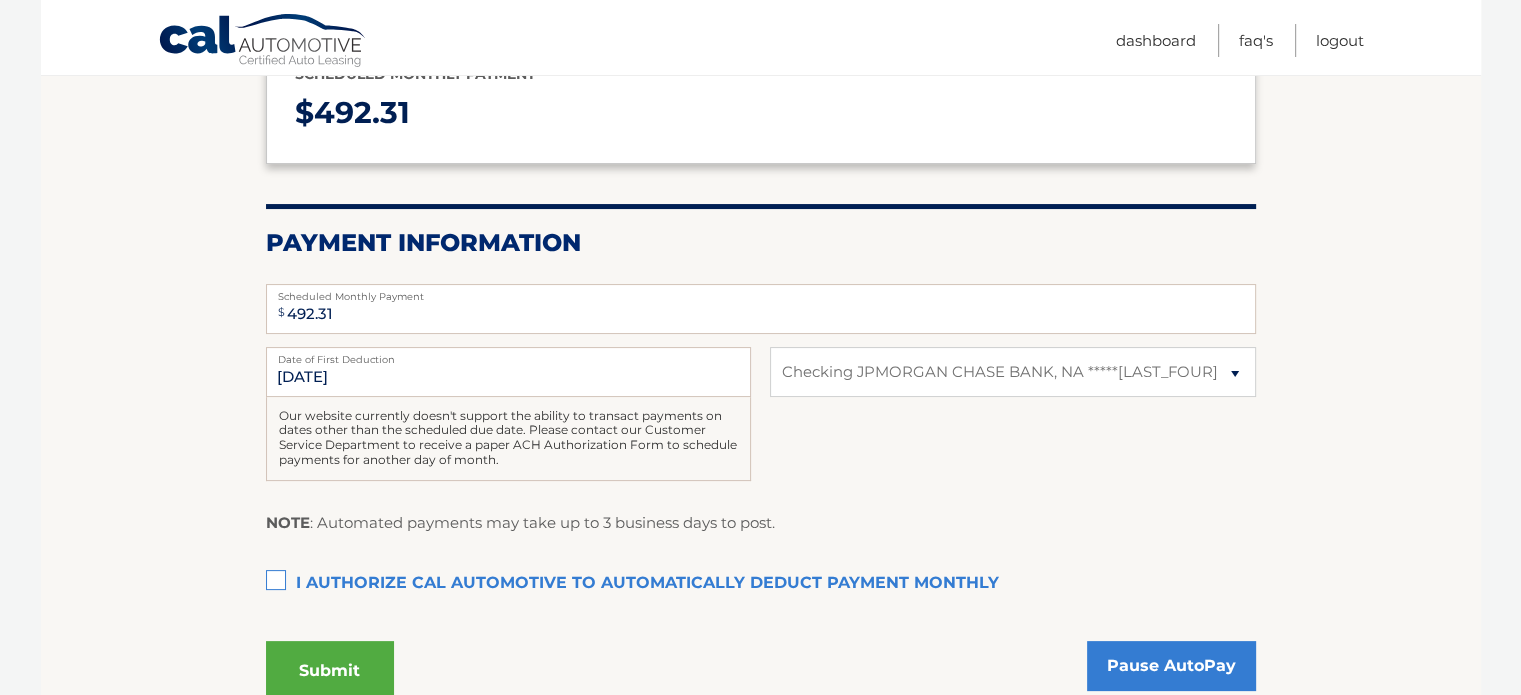 click on "I authorize cal automotive to automatically deduct payment monthly
This checkbox must be checked" at bounding box center (761, 584) 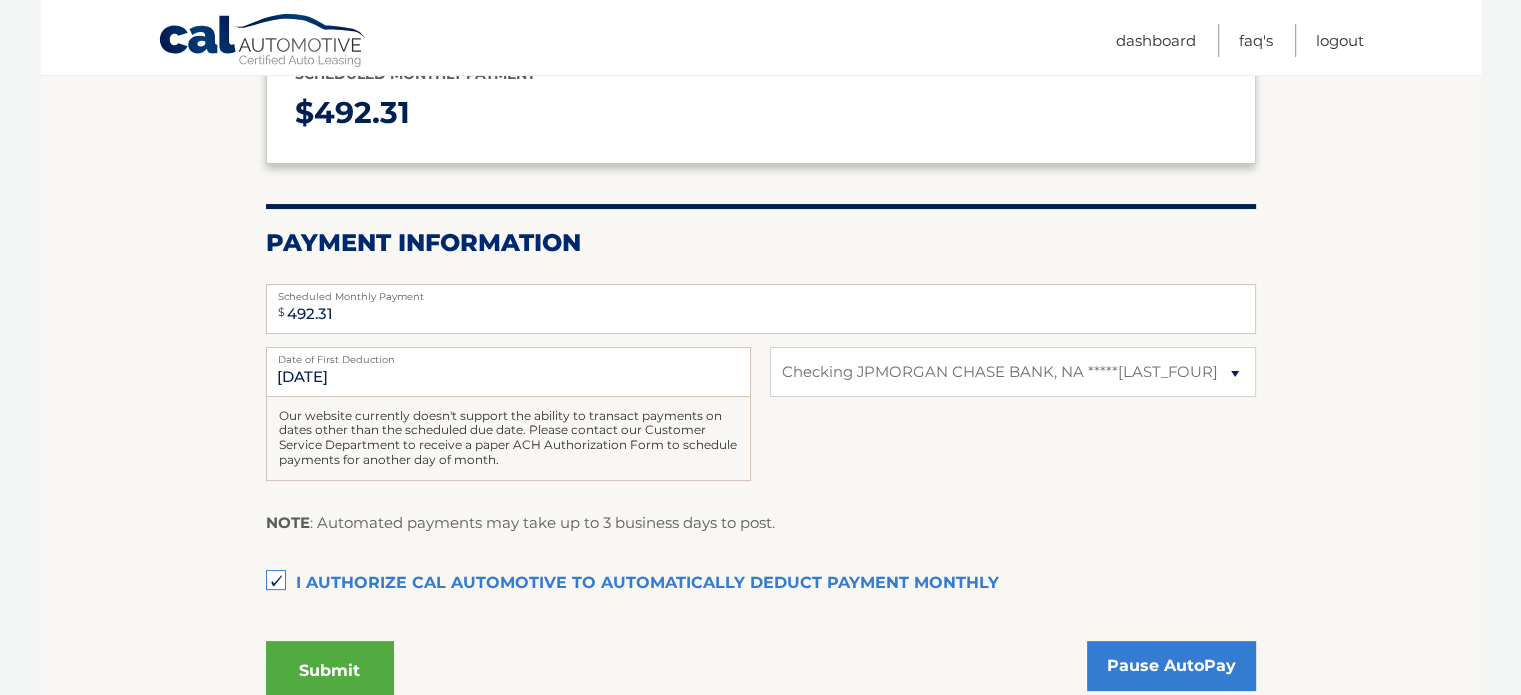 click on "Submit" at bounding box center [330, 671] 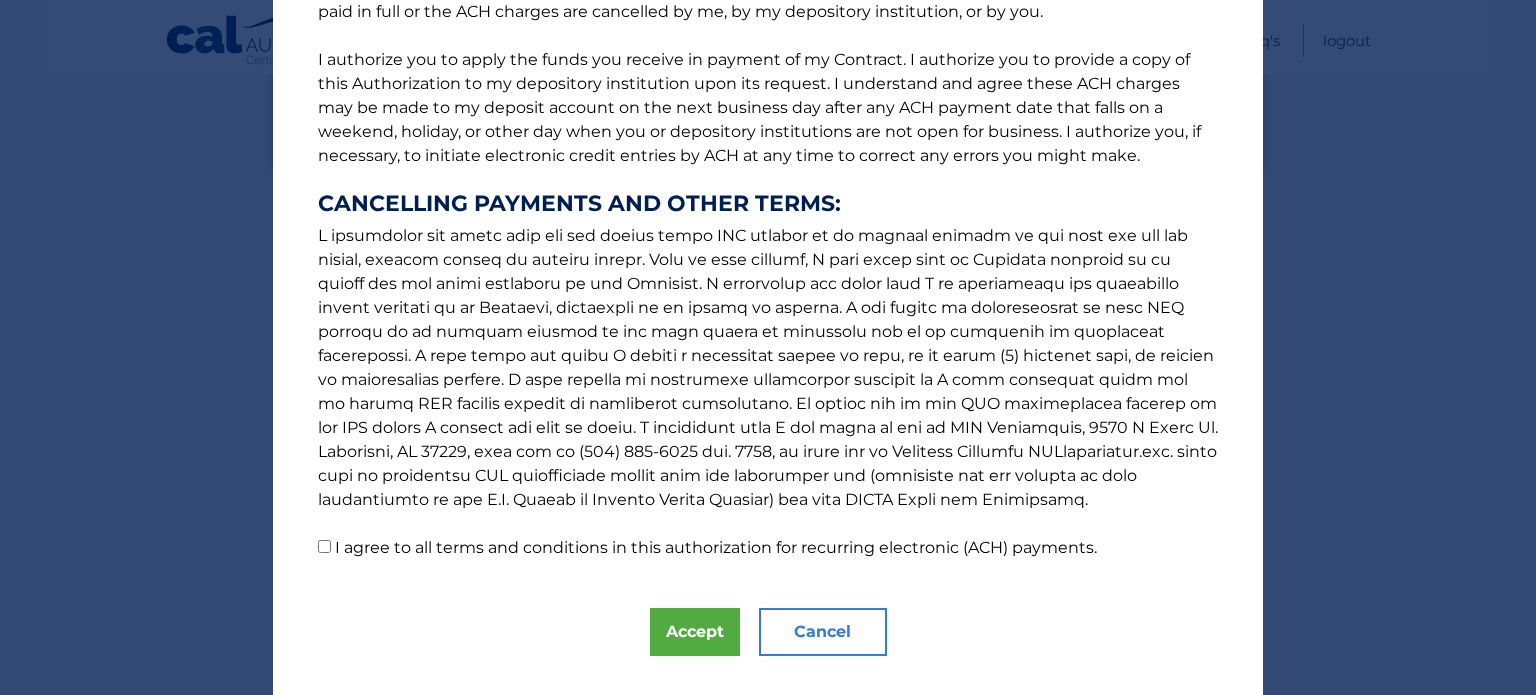 scroll, scrollTop: 273, scrollLeft: 0, axis: vertical 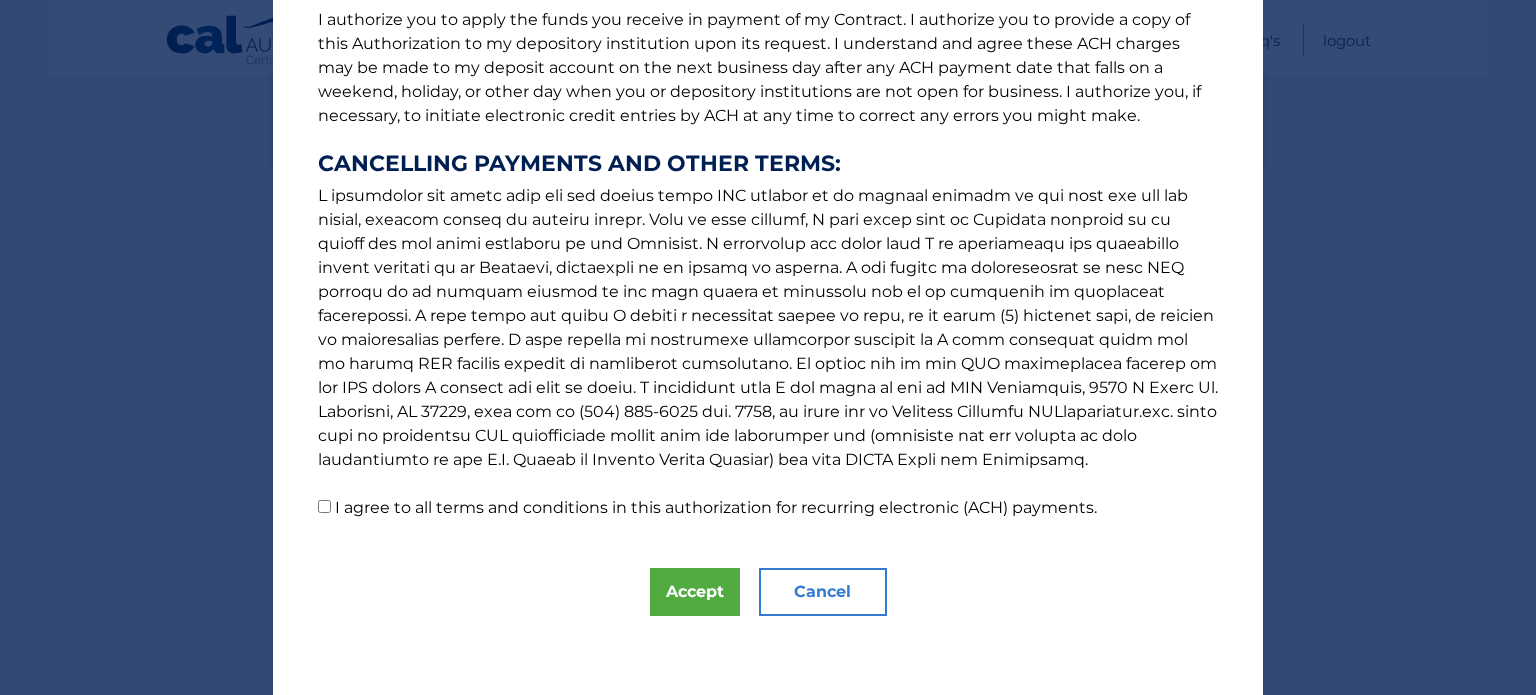 click on "I agree to all terms and conditions in this authorization for recurring electronic (ACH) payments." at bounding box center (716, 507) 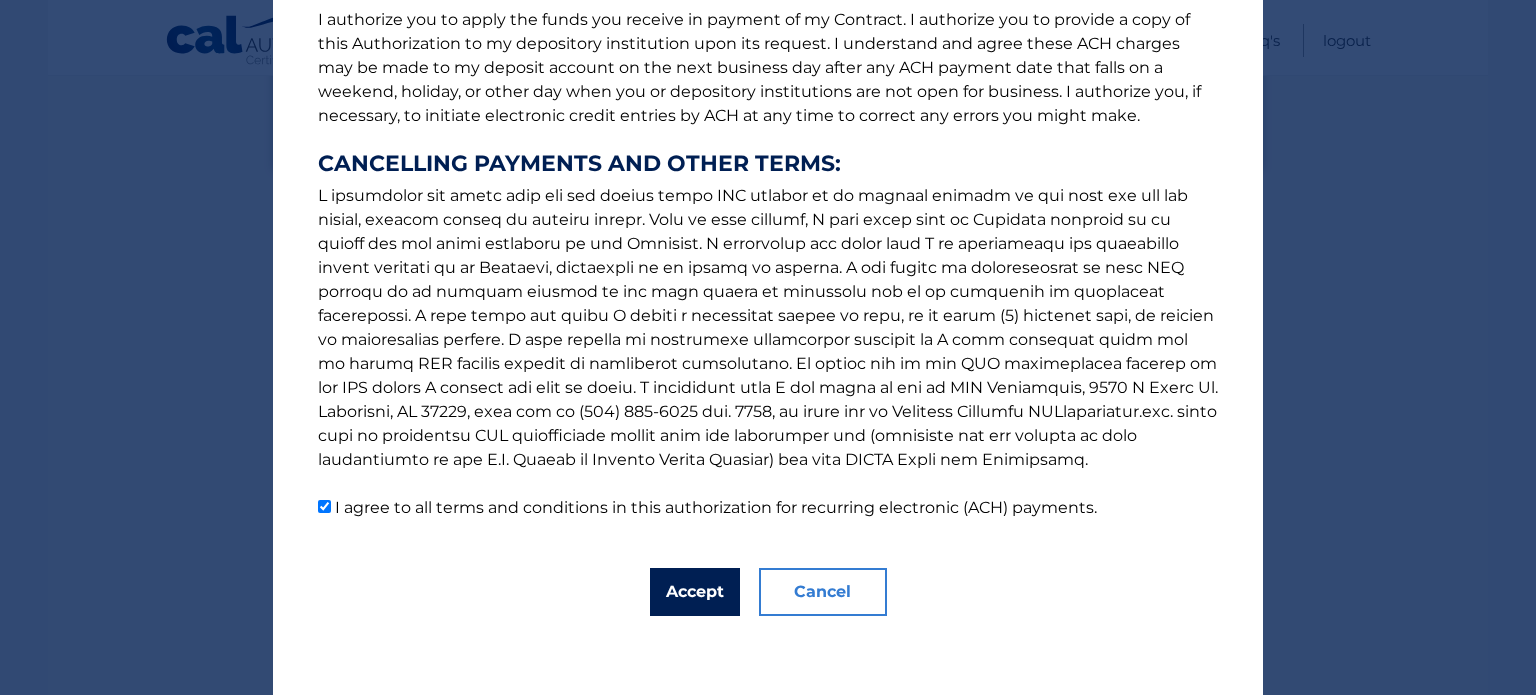 click on "Accept" at bounding box center (695, 592) 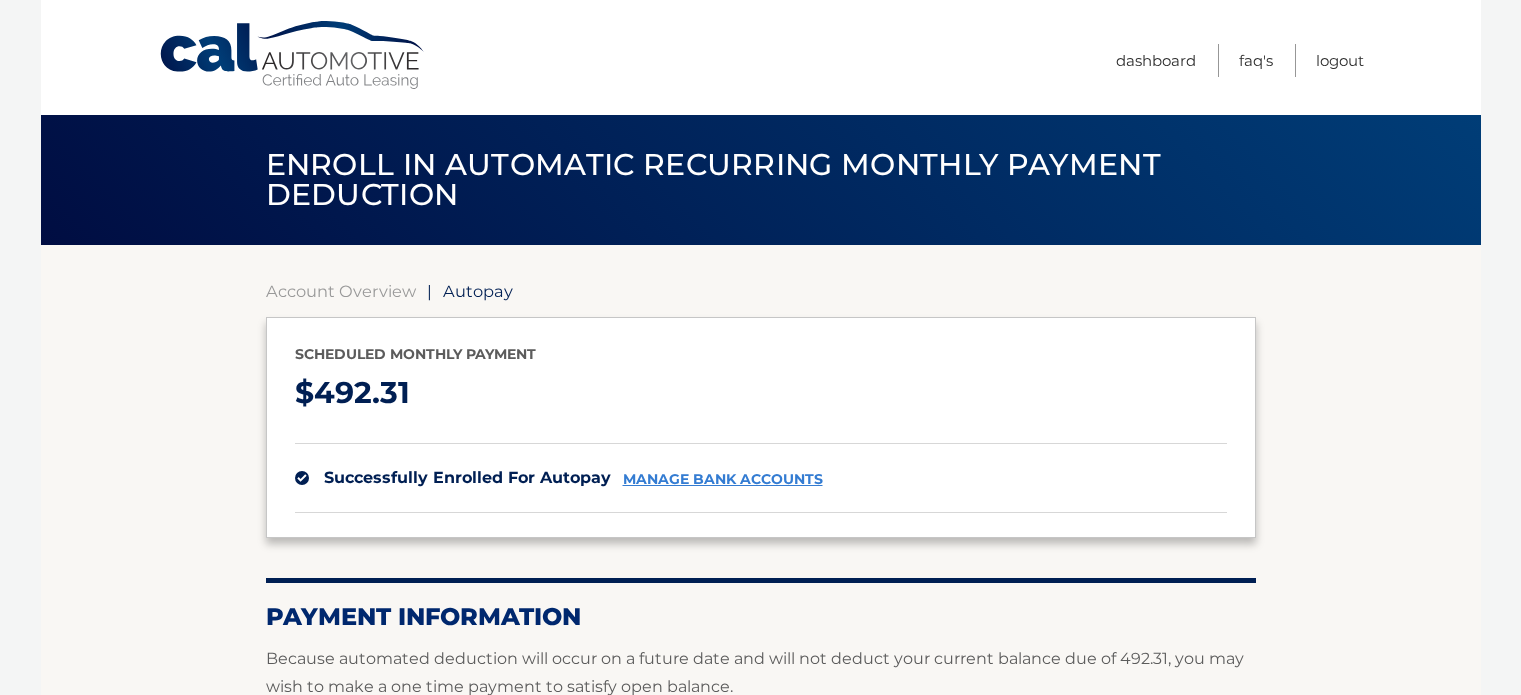 scroll, scrollTop: 0, scrollLeft: 0, axis: both 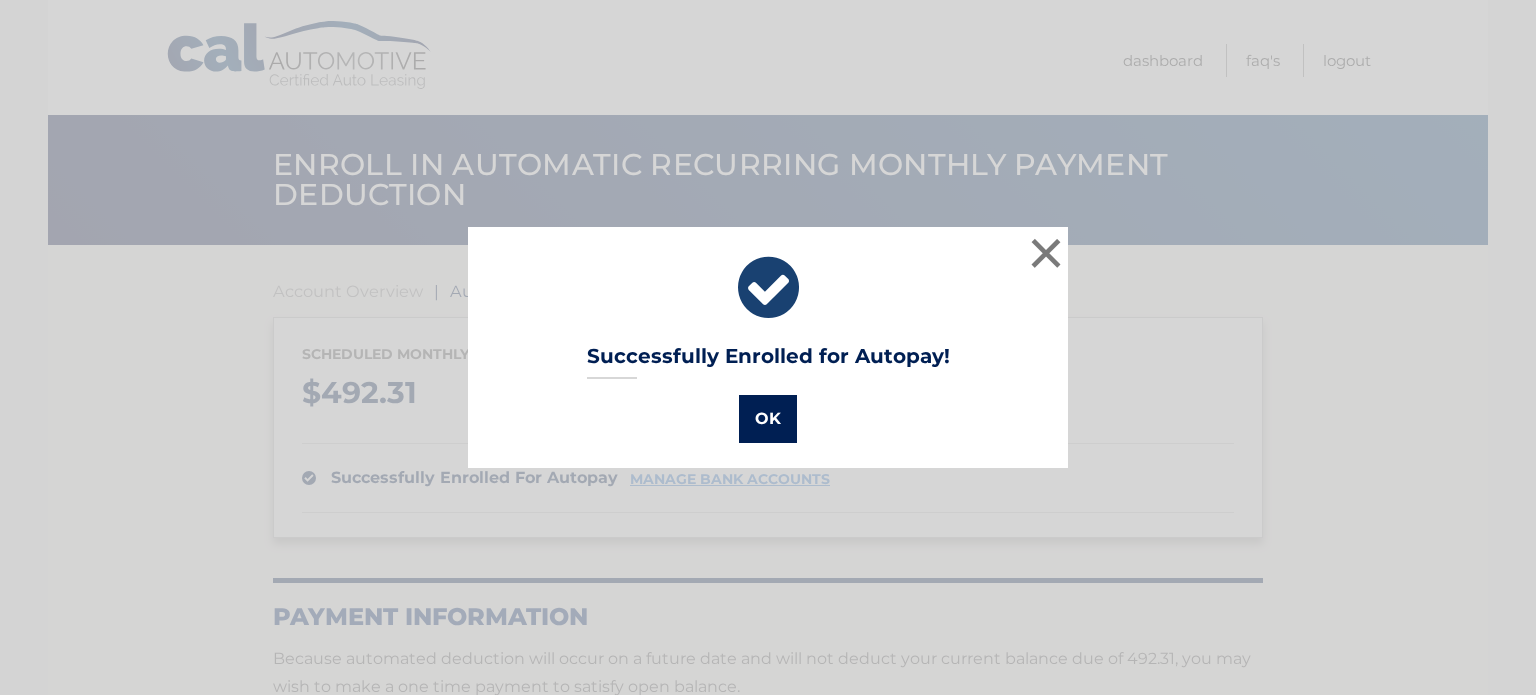 click on "OK" at bounding box center (768, 419) 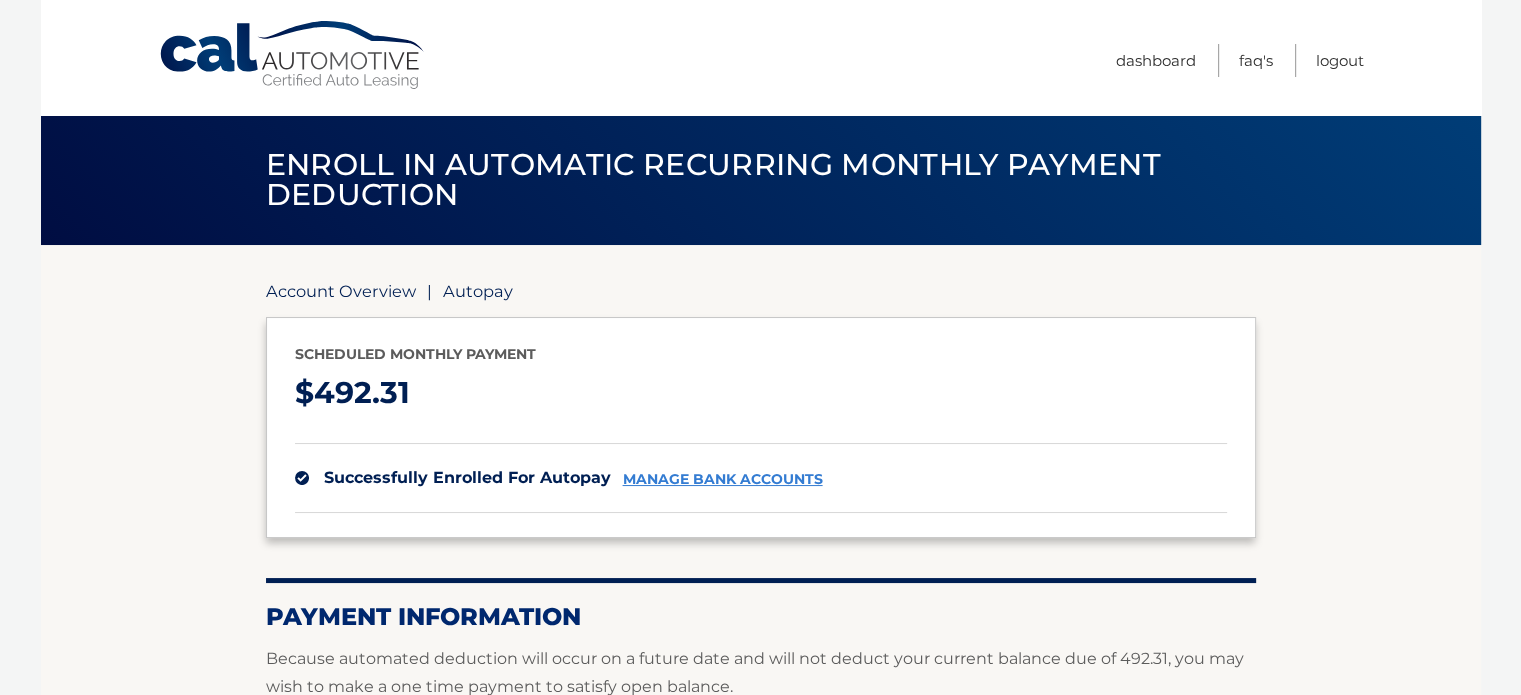 click on "Account Overview" at bounding box center (341, 291) 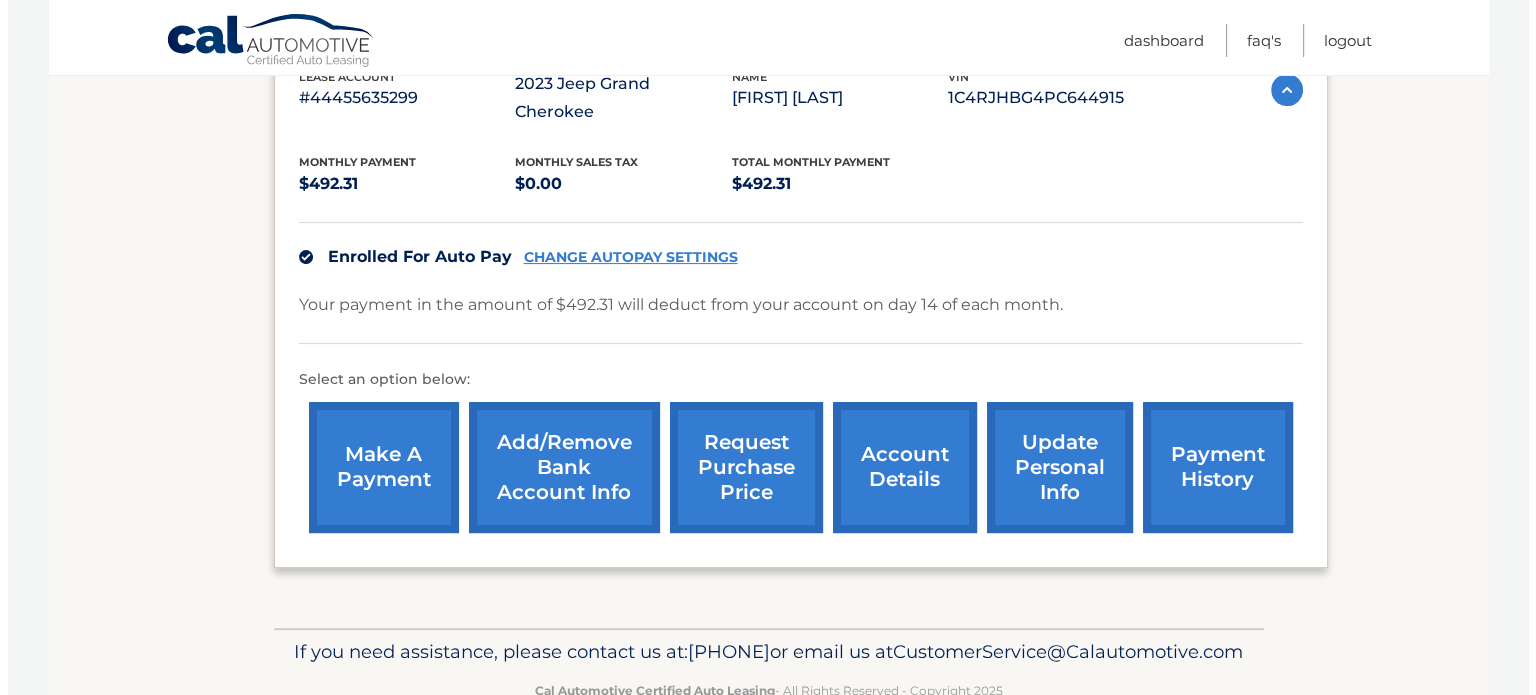 scroll, scrollTop: 386, scrollLeft: 0, axis: vertical 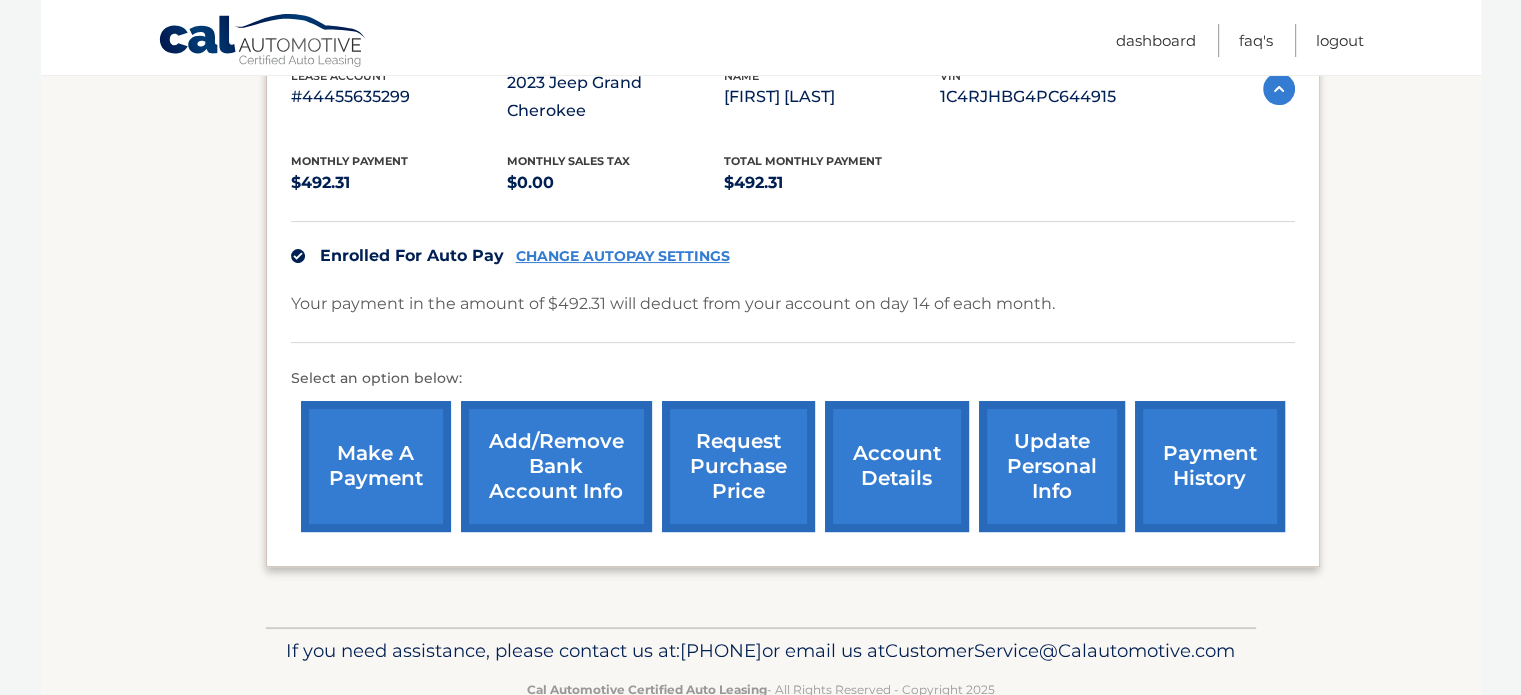 click on "request purchase price" at bounding box center (738, 466) 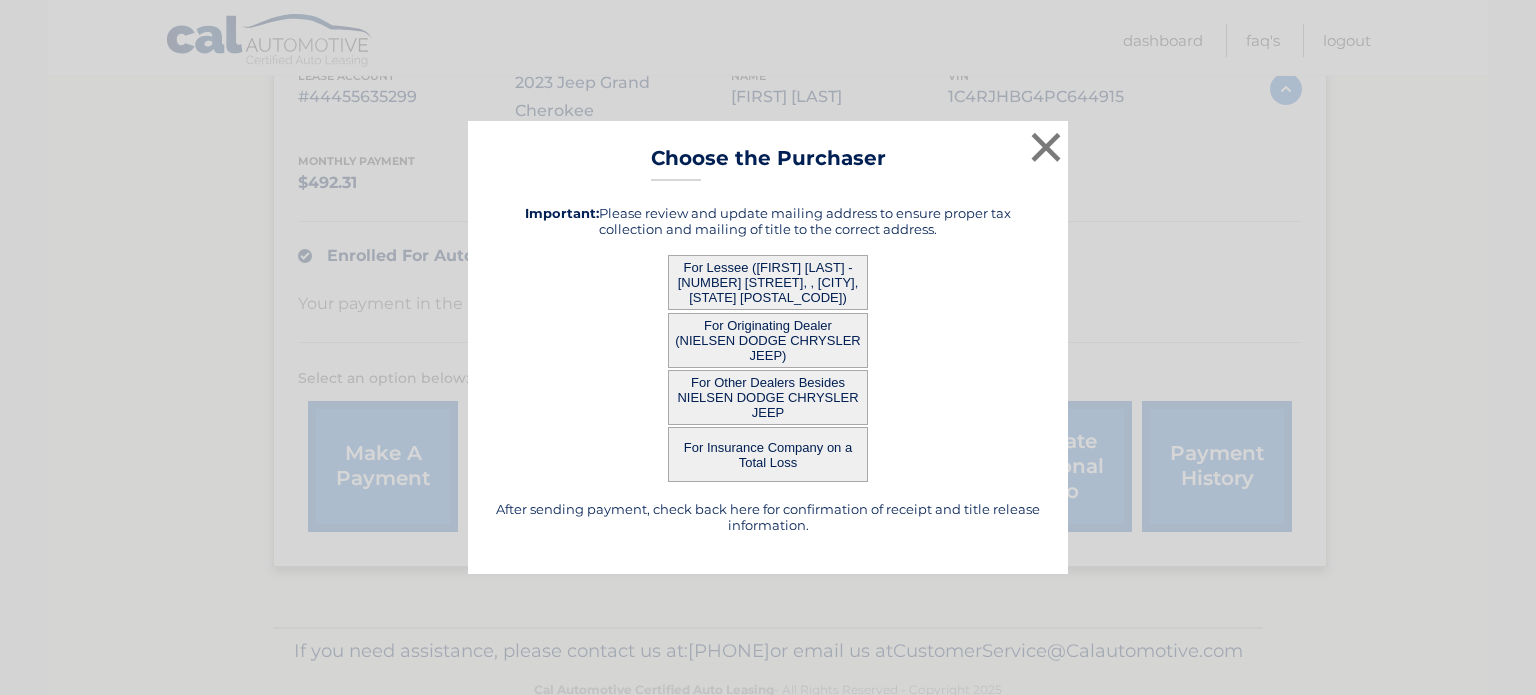click on "For Lessee ([FIRST] [LAST] - [NUMBER] [STREET], , [CITY], [STATE] [POSTAL_CODE])" at bounding box center (768, 282) 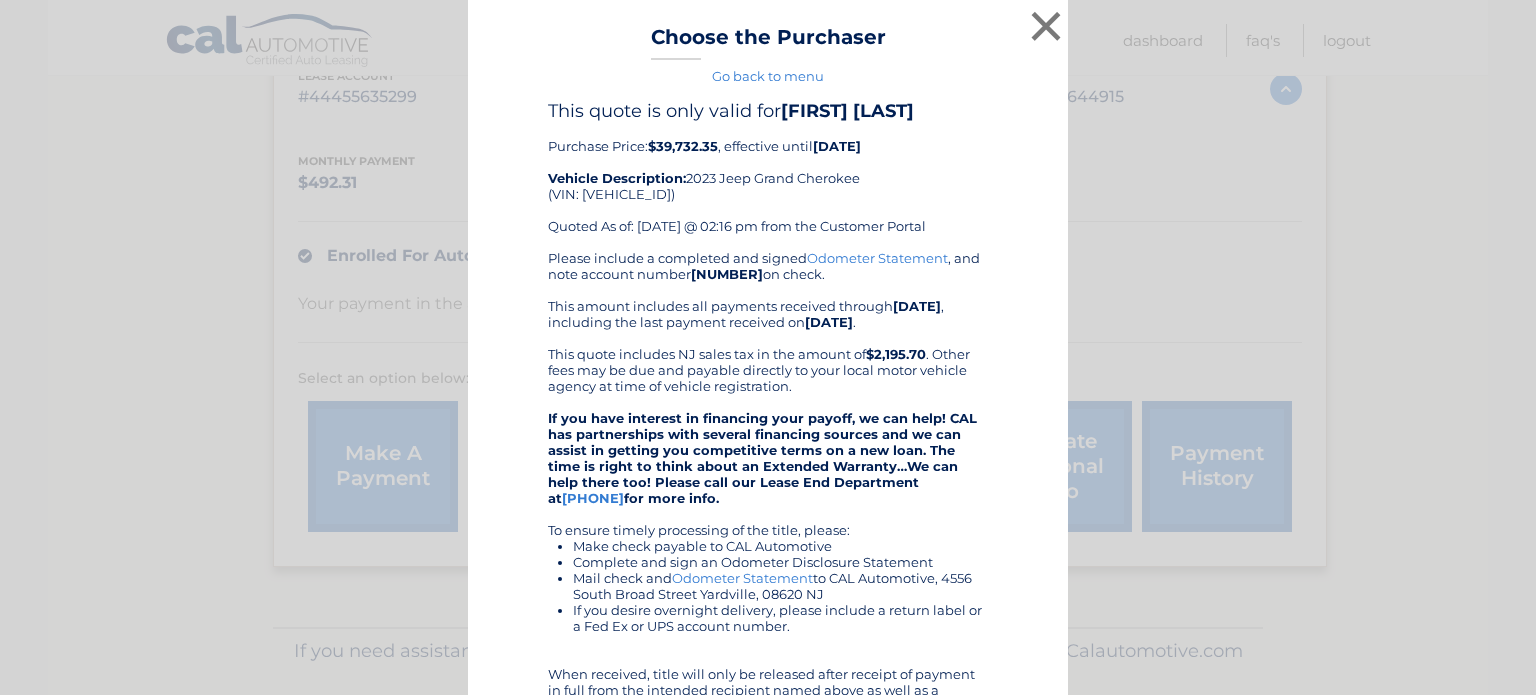 click on "Go back to menu" at bounding box center [768, 76] 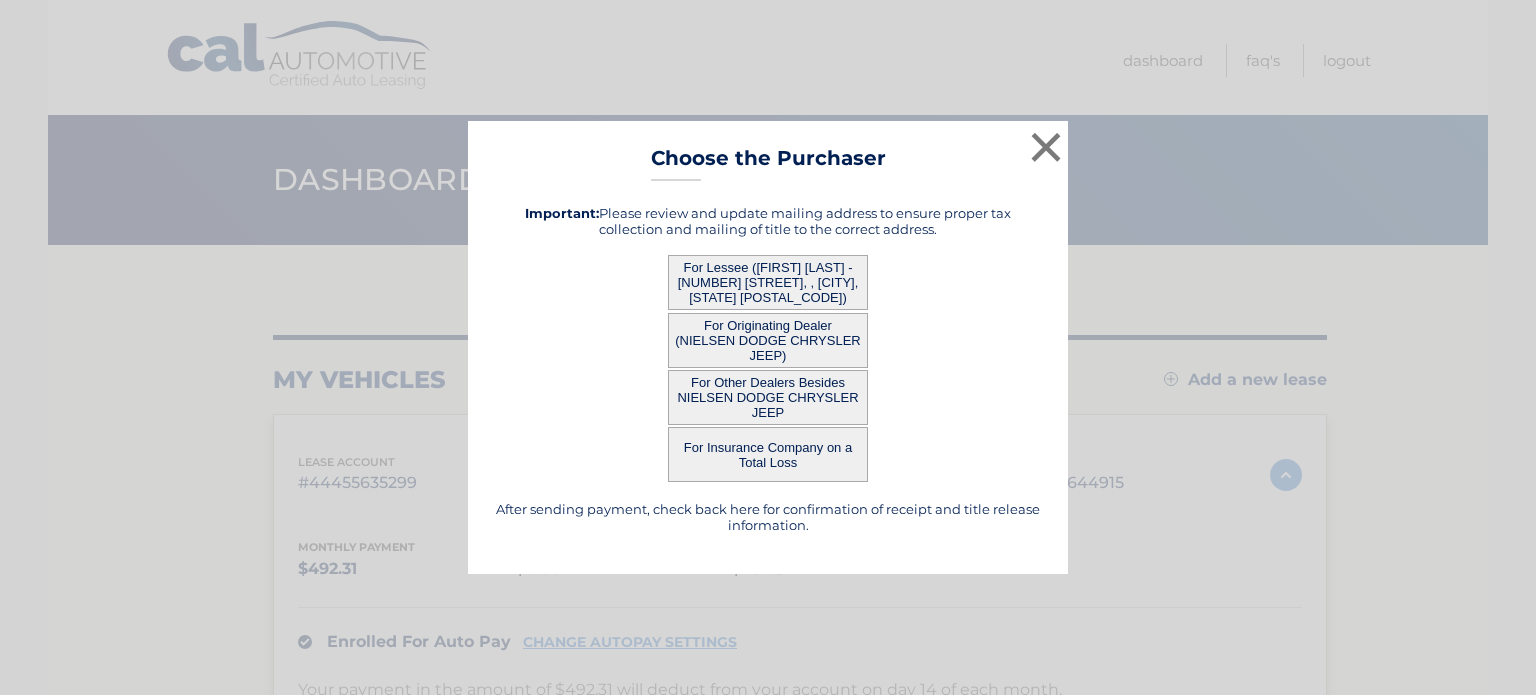 click on "For Lessee ([FIRST] [LAST] - [NUMBER] [STREET], , [CITY], [STATE] [POSTAL_CODE])" at bounding box center [768, 282] 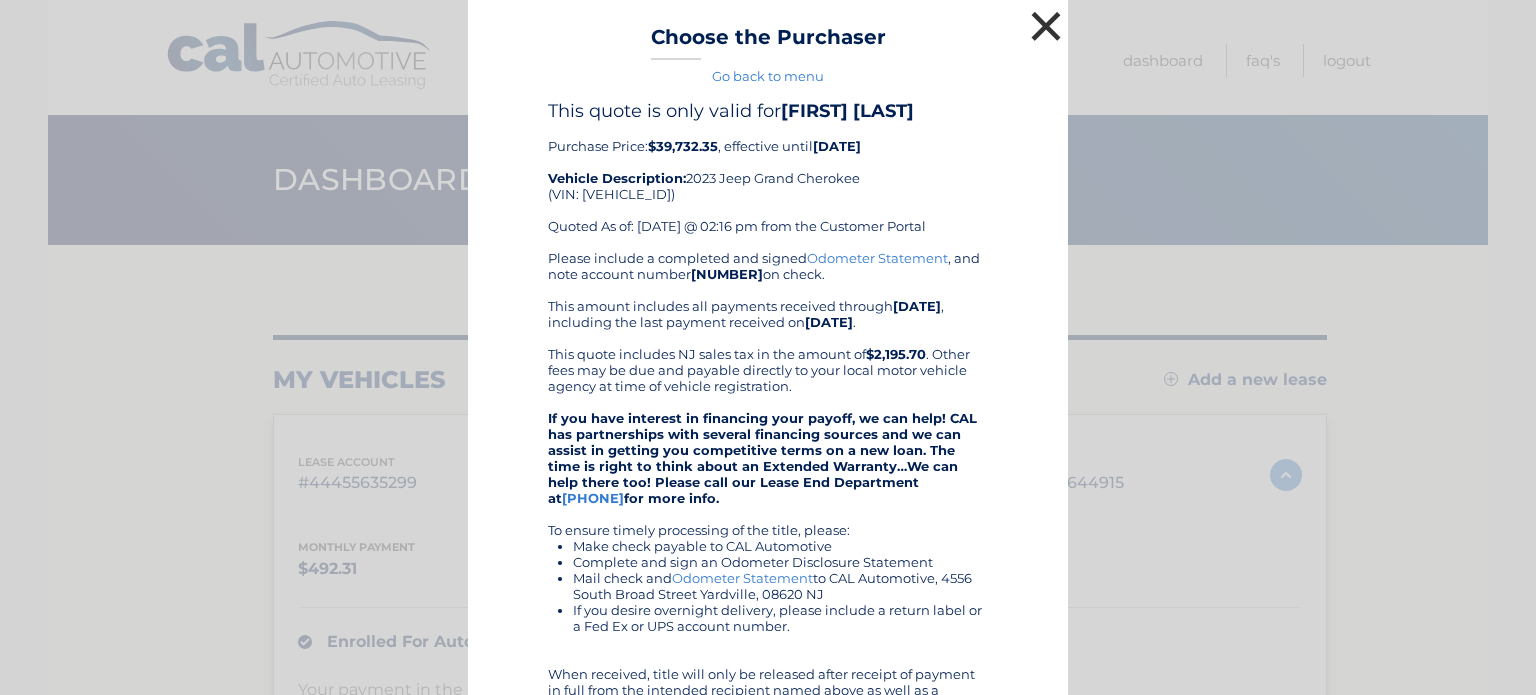 click on "×" at bounding box center [1046, 26] 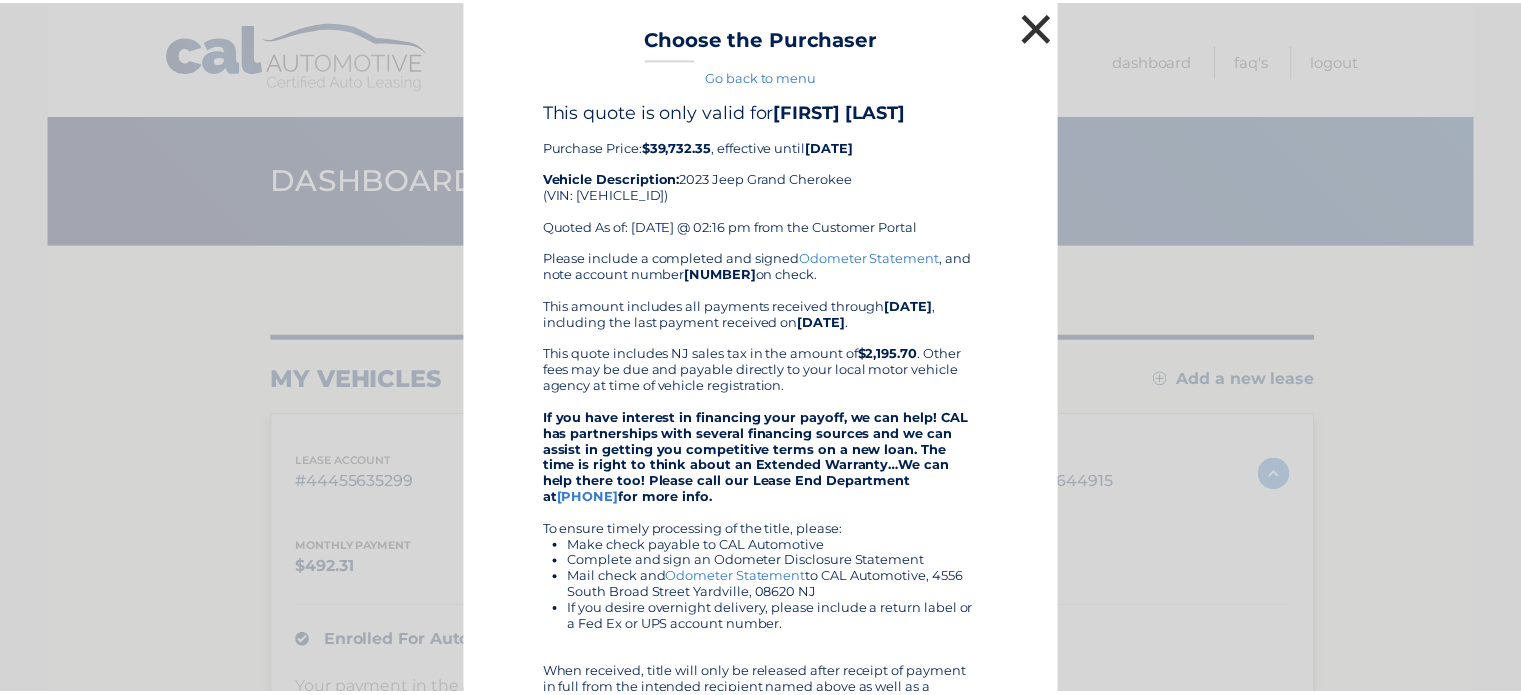 scroll, scrollTop: 466, scrollLeft: 0, axis: vertical 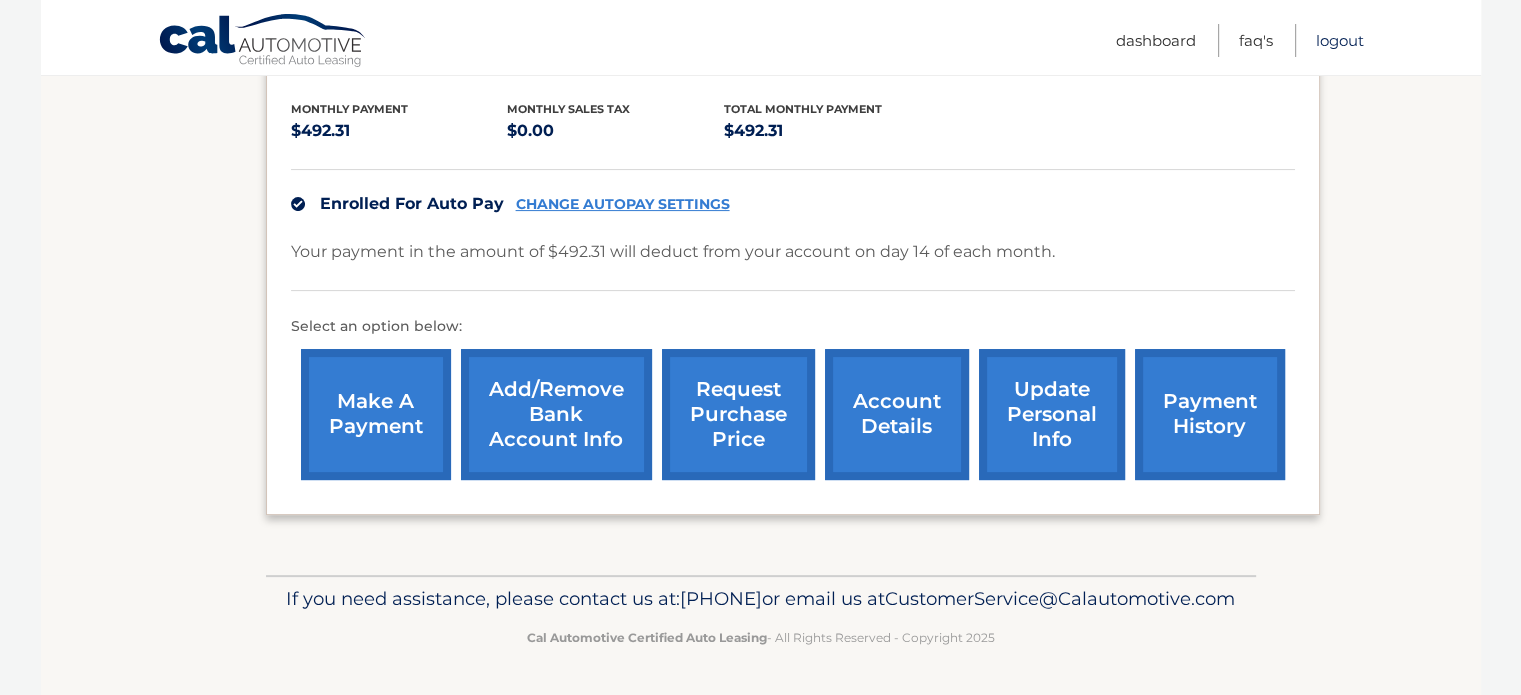 click on "Logout" at bounding box center (1340, 40) 